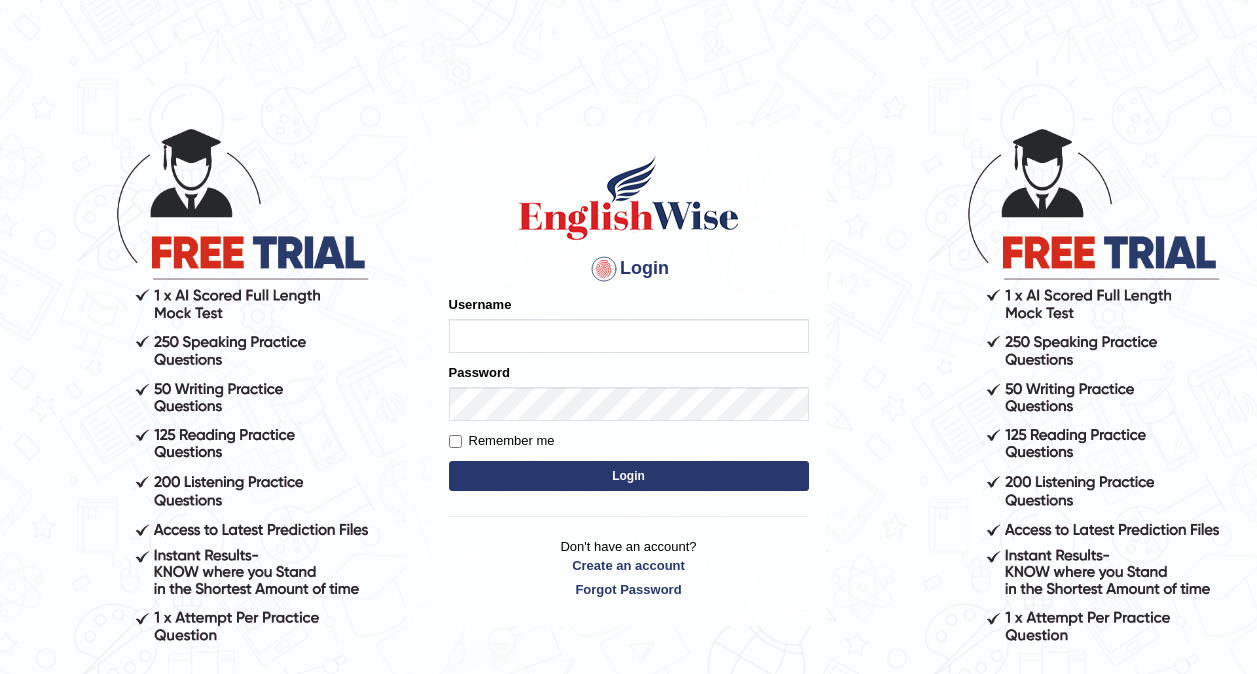 scroll, scrollTop: 0, scrollLeft: 0, axis: both 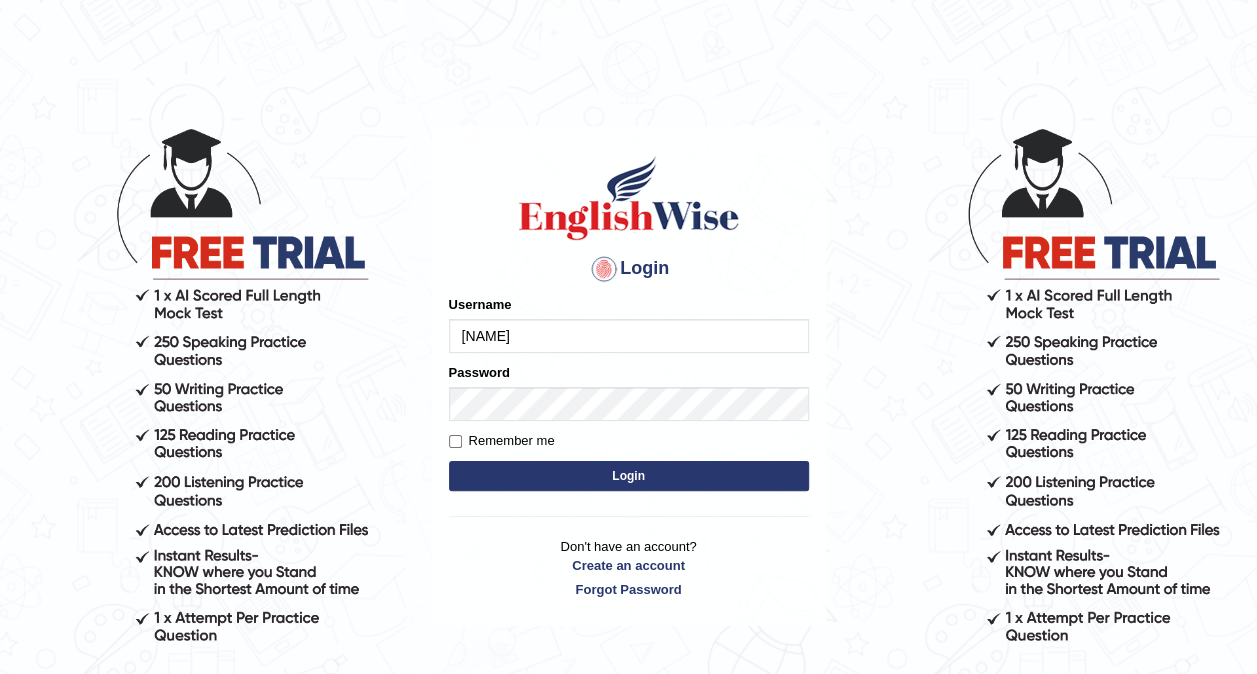 type on "JasmineGrg" 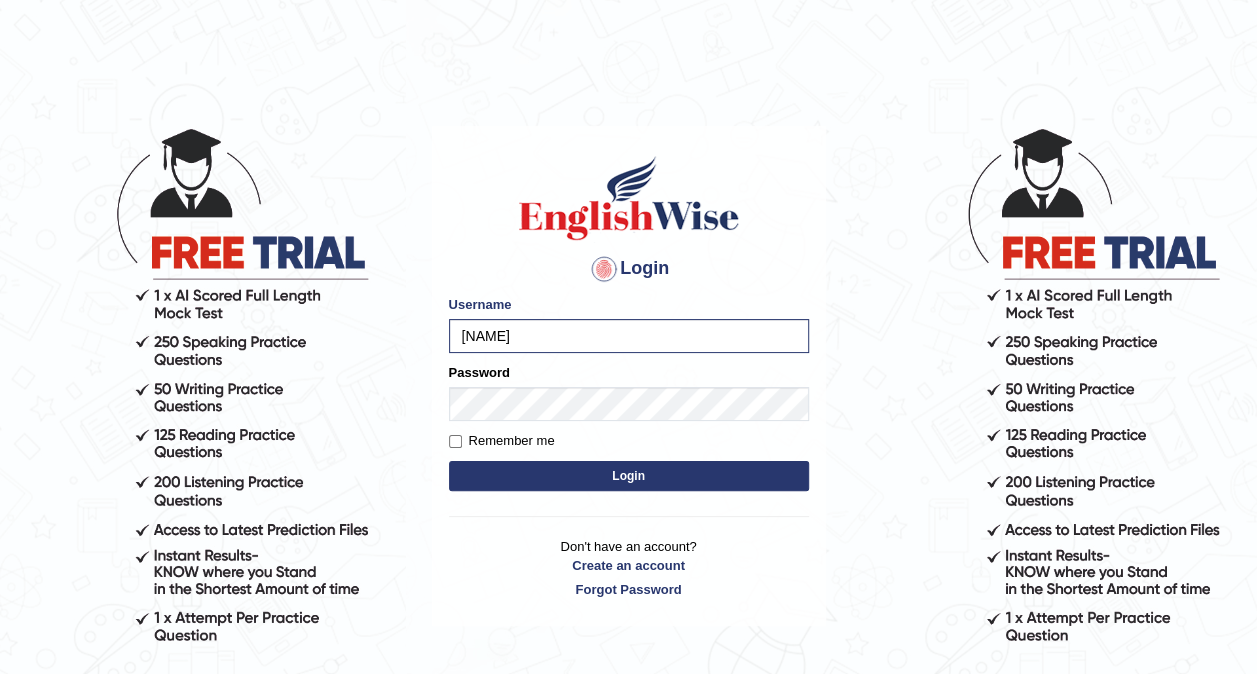 click on "Login" at bounding box center [629, 476] 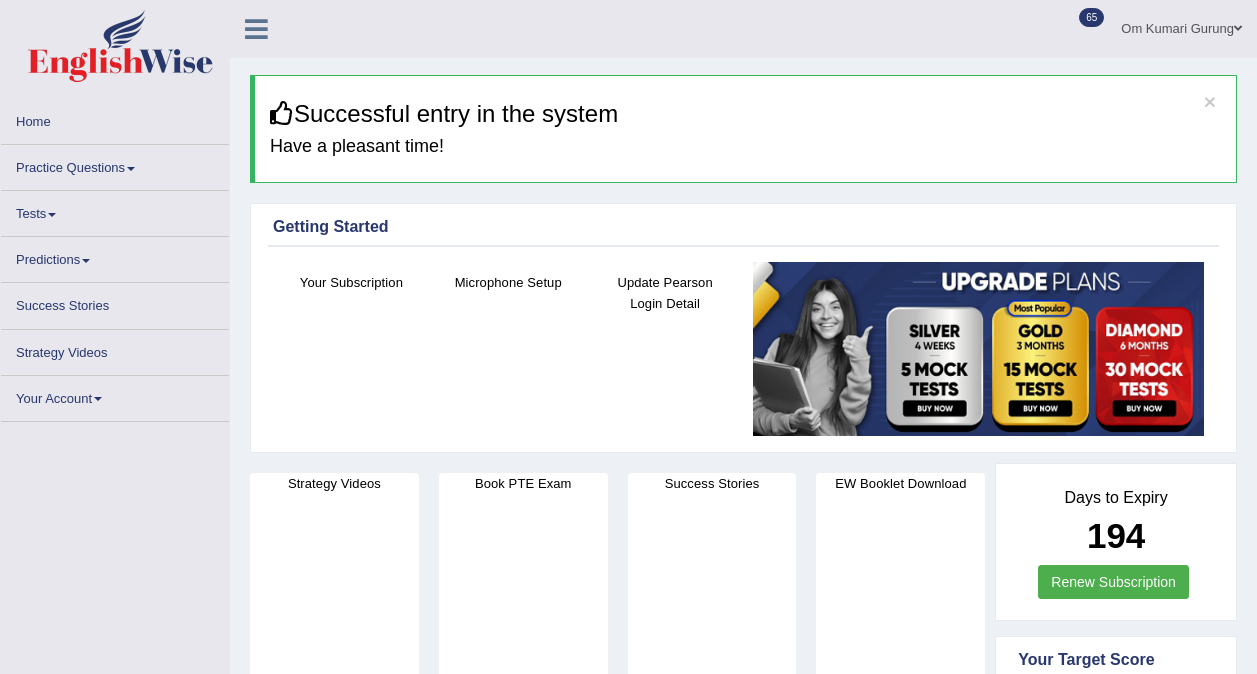 scroll, scrollTop: 0, scrollLeft: 0, axis: both 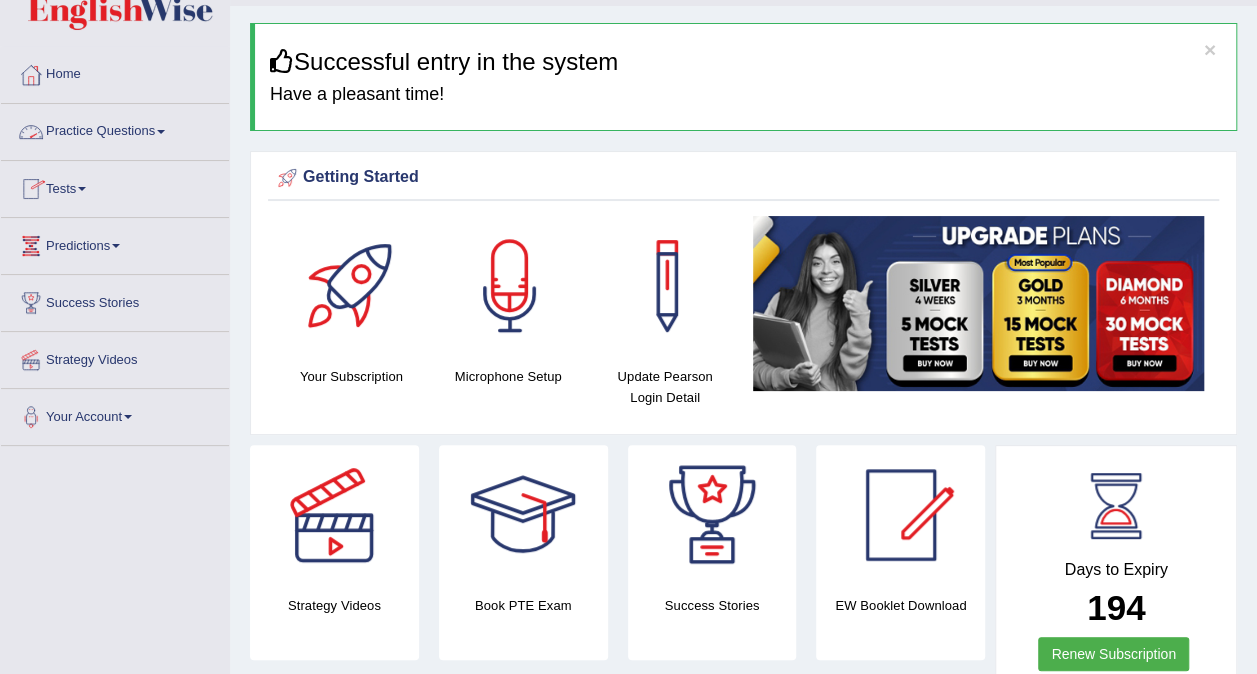 click on "Practice Questions" at bounding box center [115, 129] 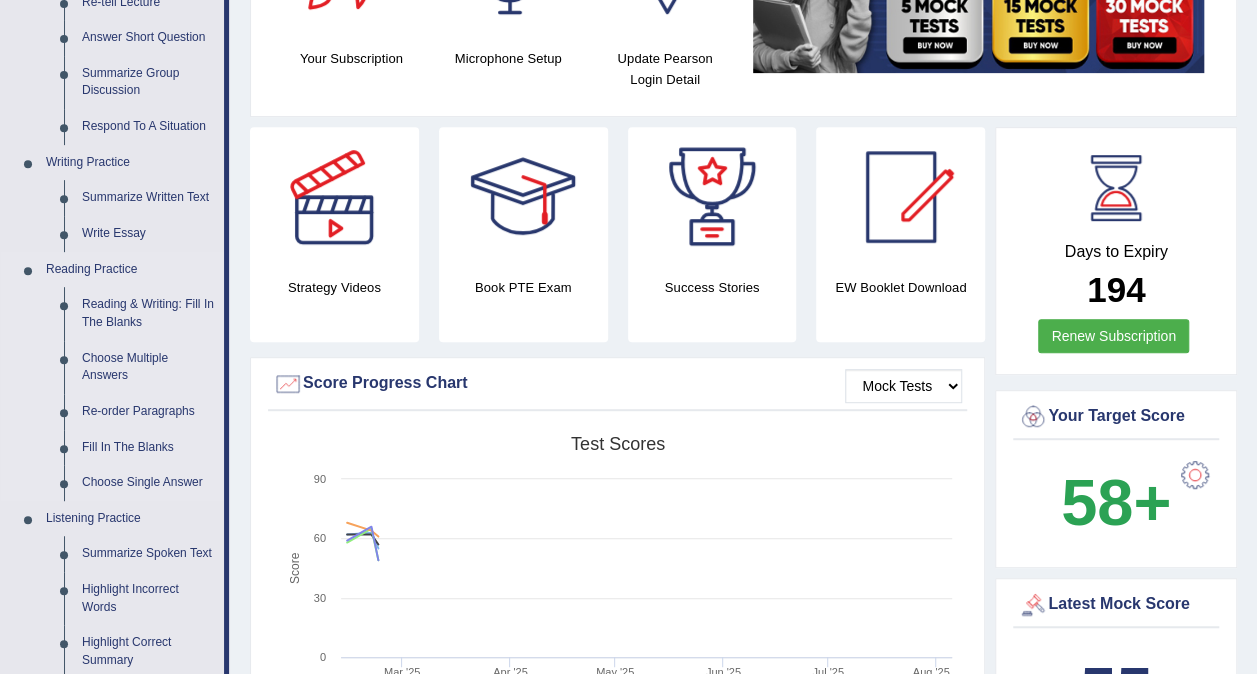 scroll, scrollTop: 385, scrollLeft: 0, axis: vertical 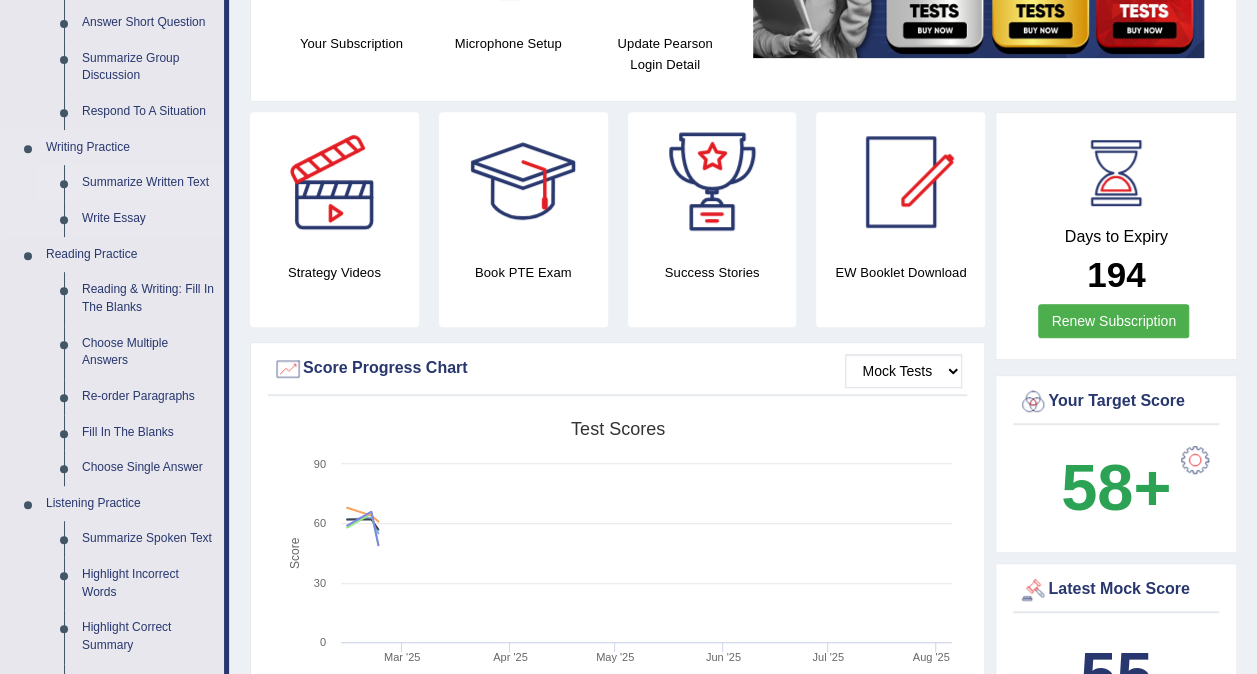 click on "Summarize Written Text" at bounding box center (148, 183) 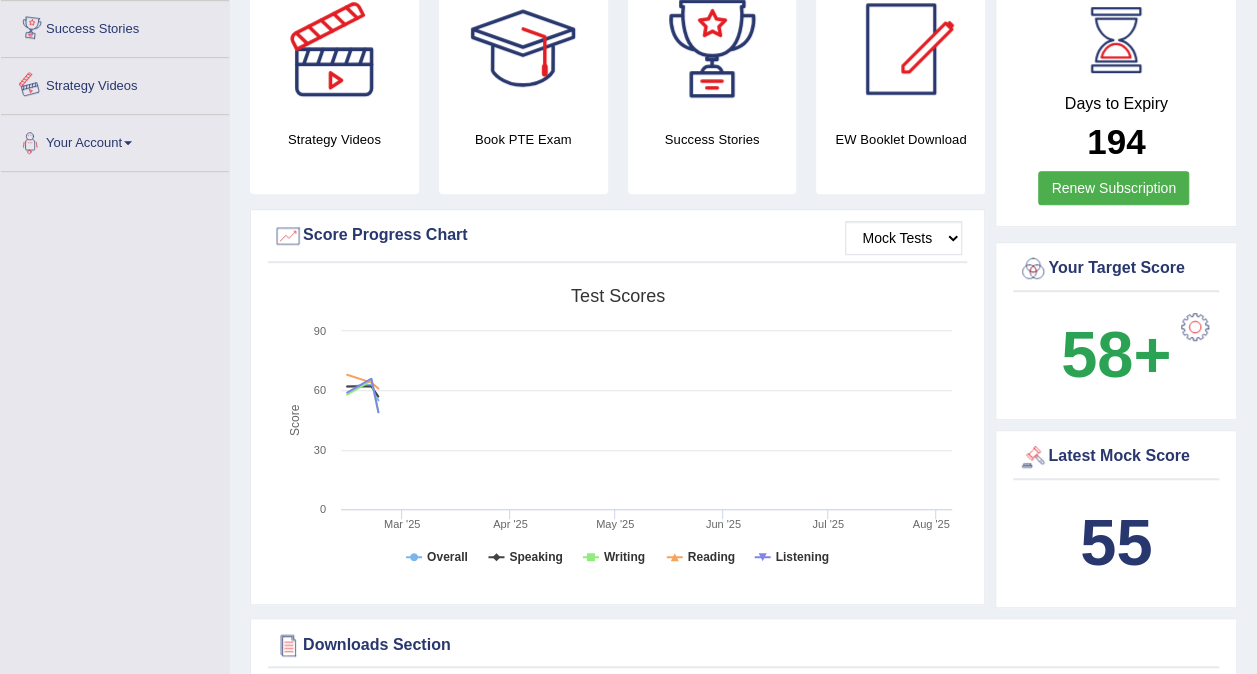 scroll, scrollTop: 589, scrollLeft: 0, axis: vertical 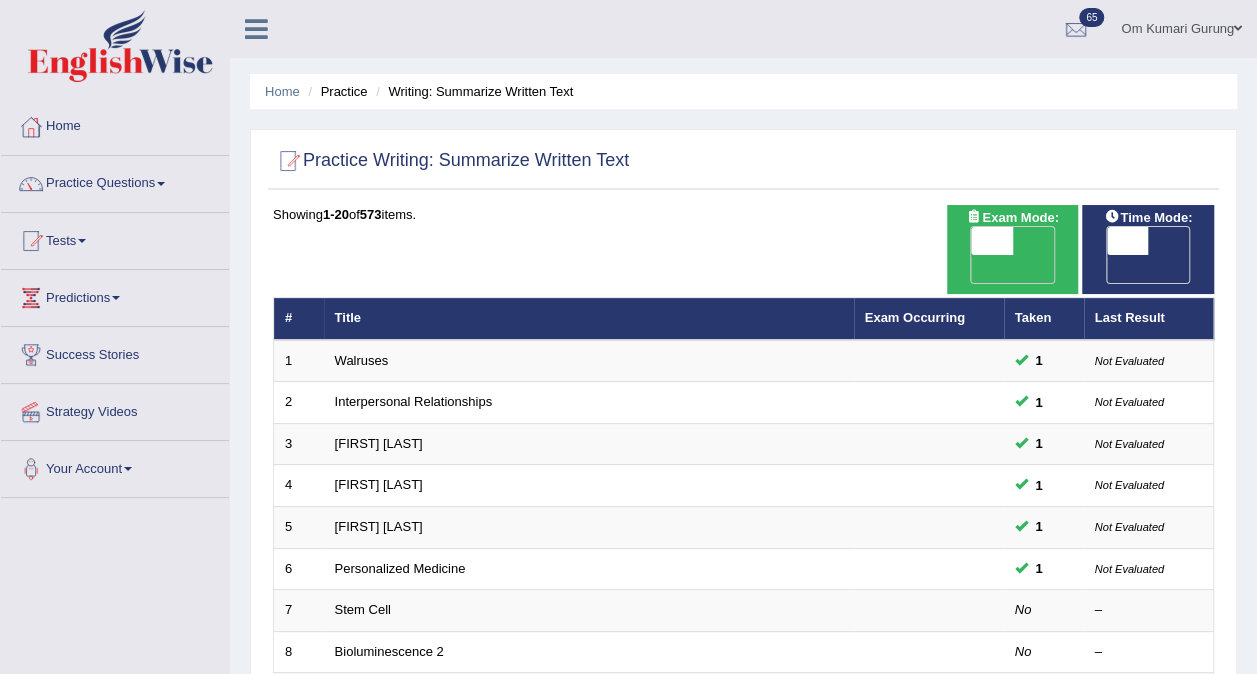 drag, startPoint x: 380, startPoint y: 219, endPoint x: 369, endPoint y: 262, distance: 44.38468 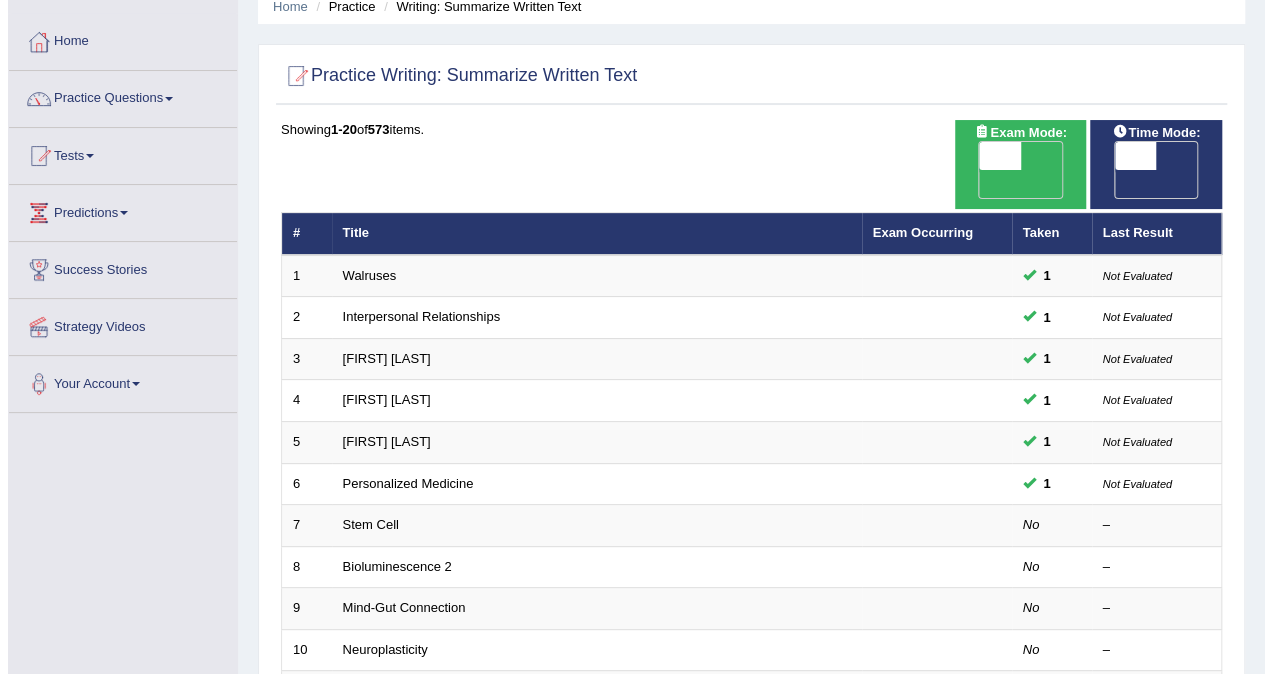 scroll, scrollTop: 113, scrollLeft: 0, axis: vertical 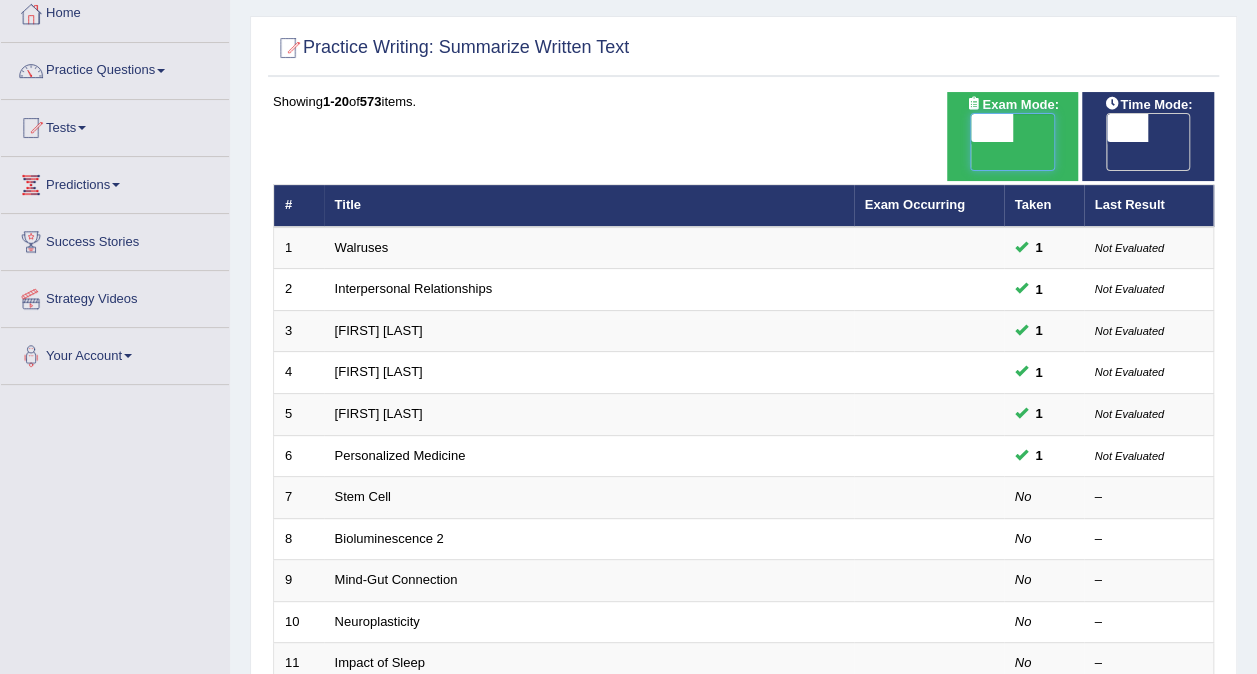 click at bounding box center (992, 128) 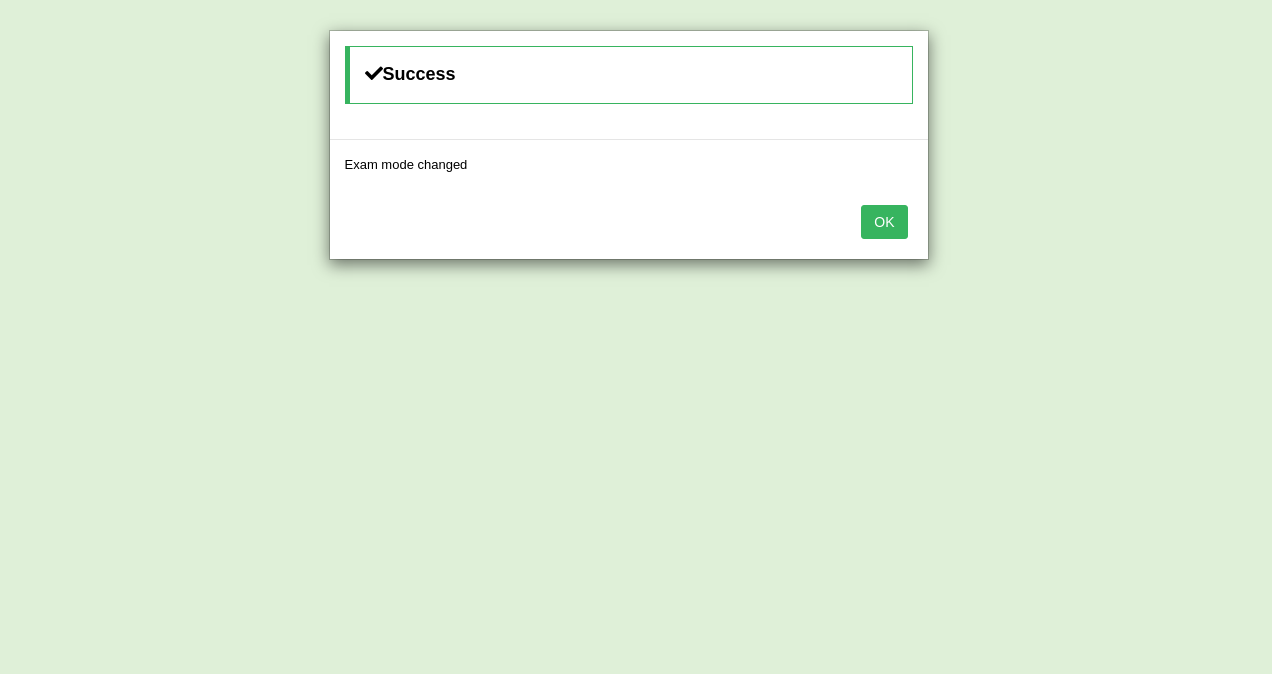 click on "OK" at bounding box center [884, 222] 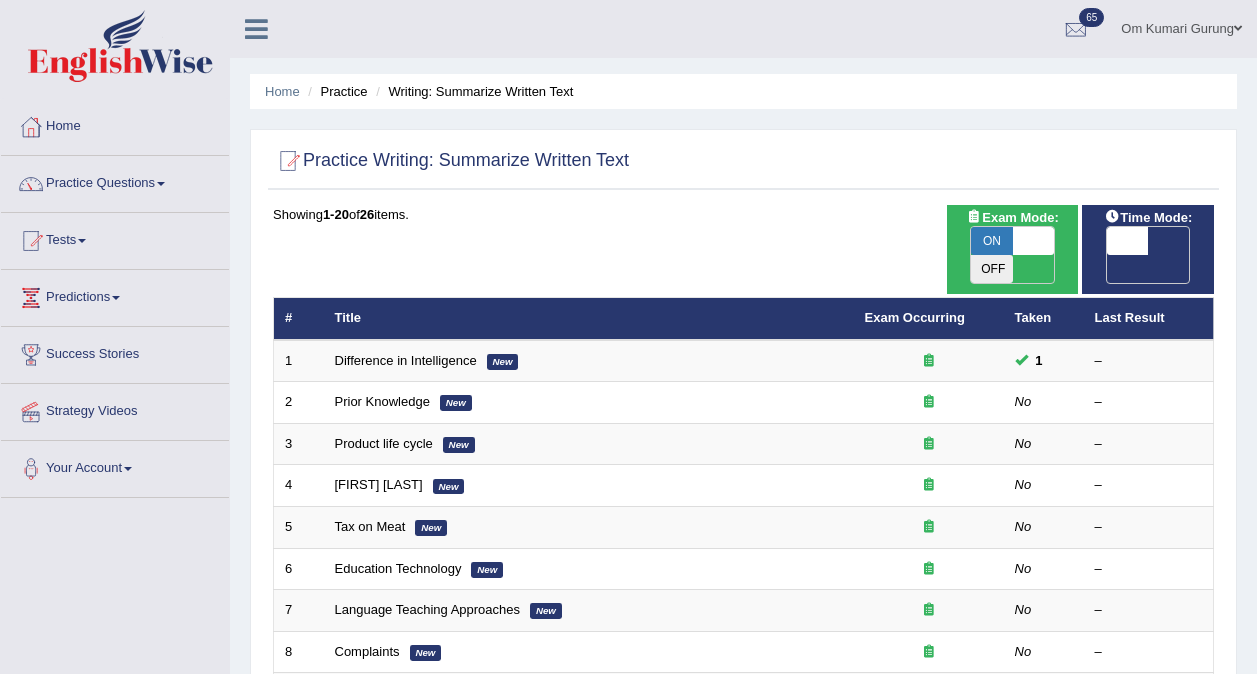 scroll, scrollTop: 113, scrollLeft: 0, axis: vertical 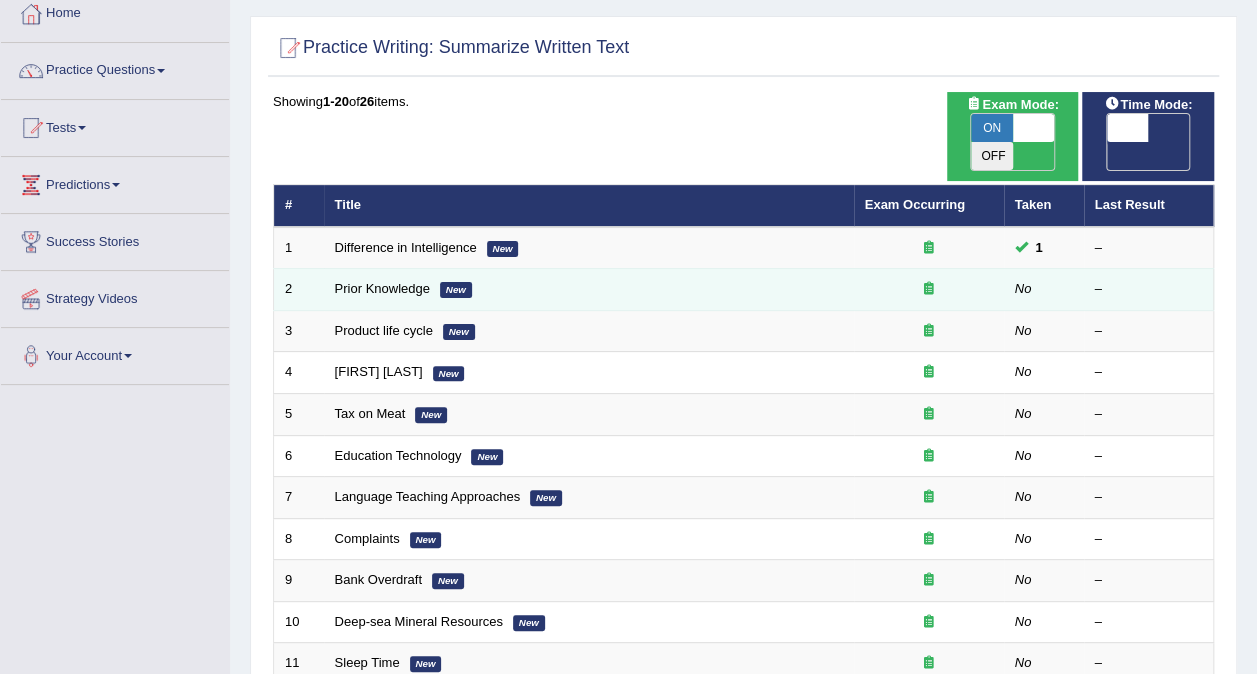 click on "Prior Knowledge" at bounding box center [382, 288] 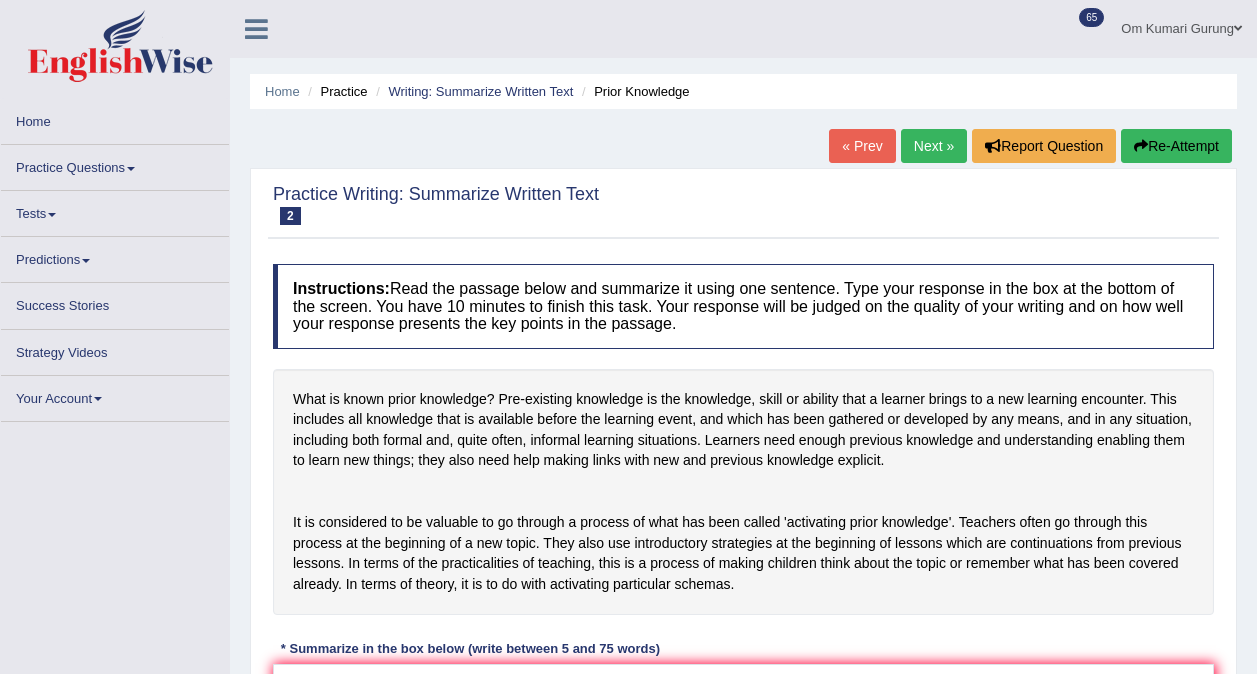 scroll, scrollTop: 0, scrollLeft: 0, axis: both 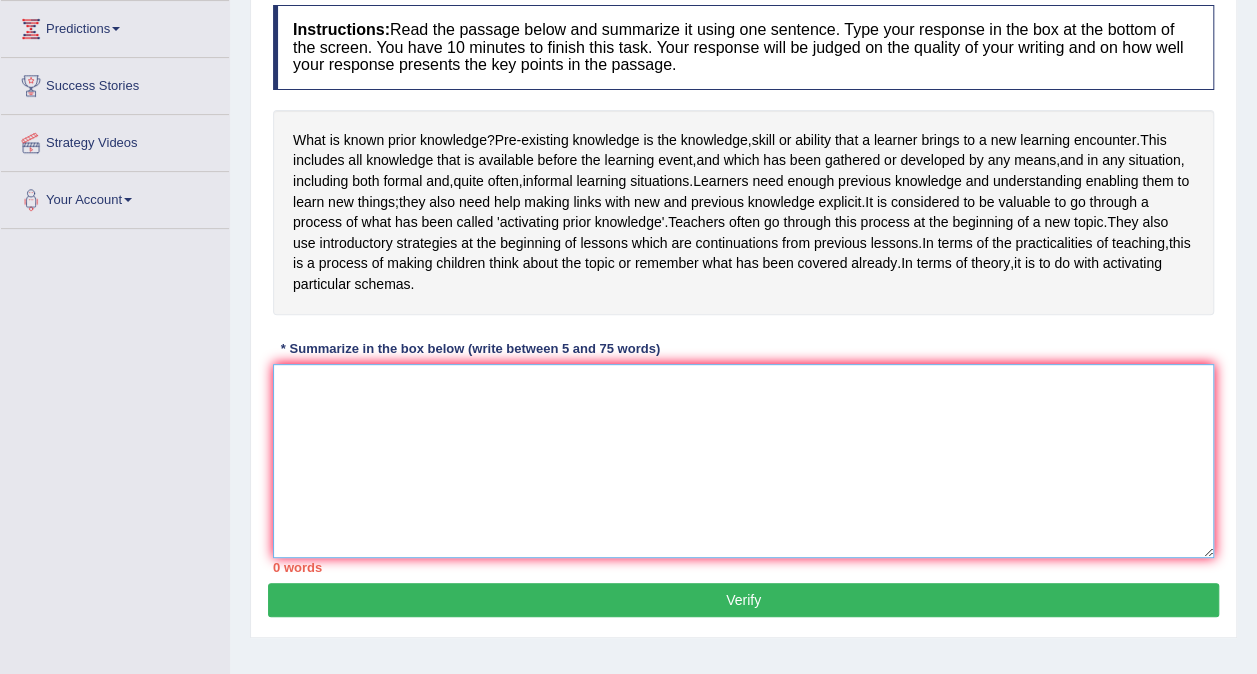 click at bounding box center (743, 461) 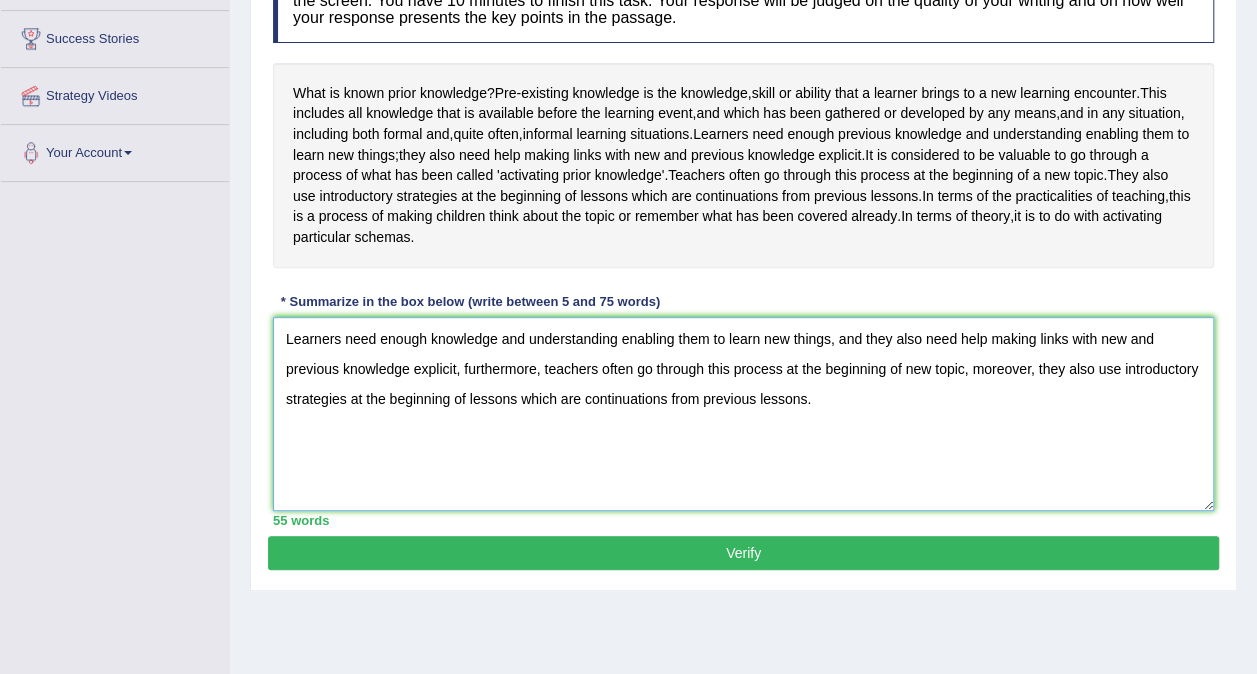 scroll, scrollTop: 376, scrollLeft: 0, axis: vertical 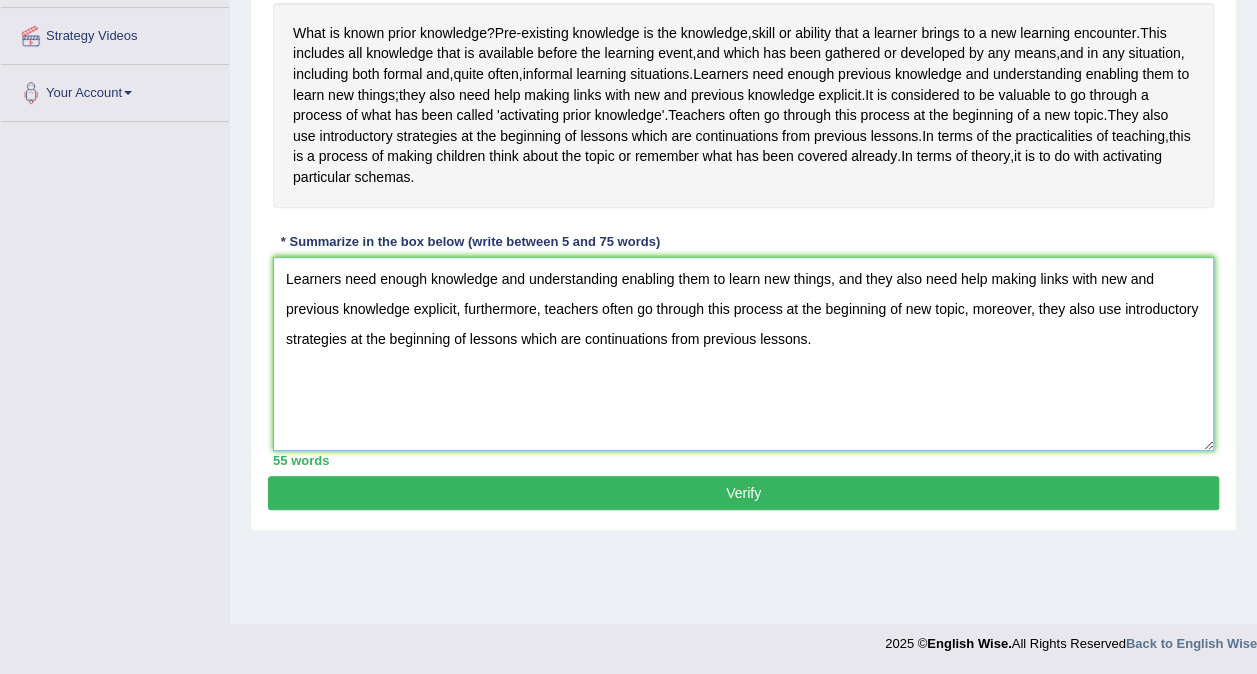 click on "Learners need enough knowledge and understanding enabling them to learn new things, and they also need help making links with new and previous knowledge explicit, furthermore, teachers often go through this process at the beginning of new topic, moreover, they also use introductory strategies at the beginning of lessons which are continuations from previous lessons." at bounding box center (743, 354) 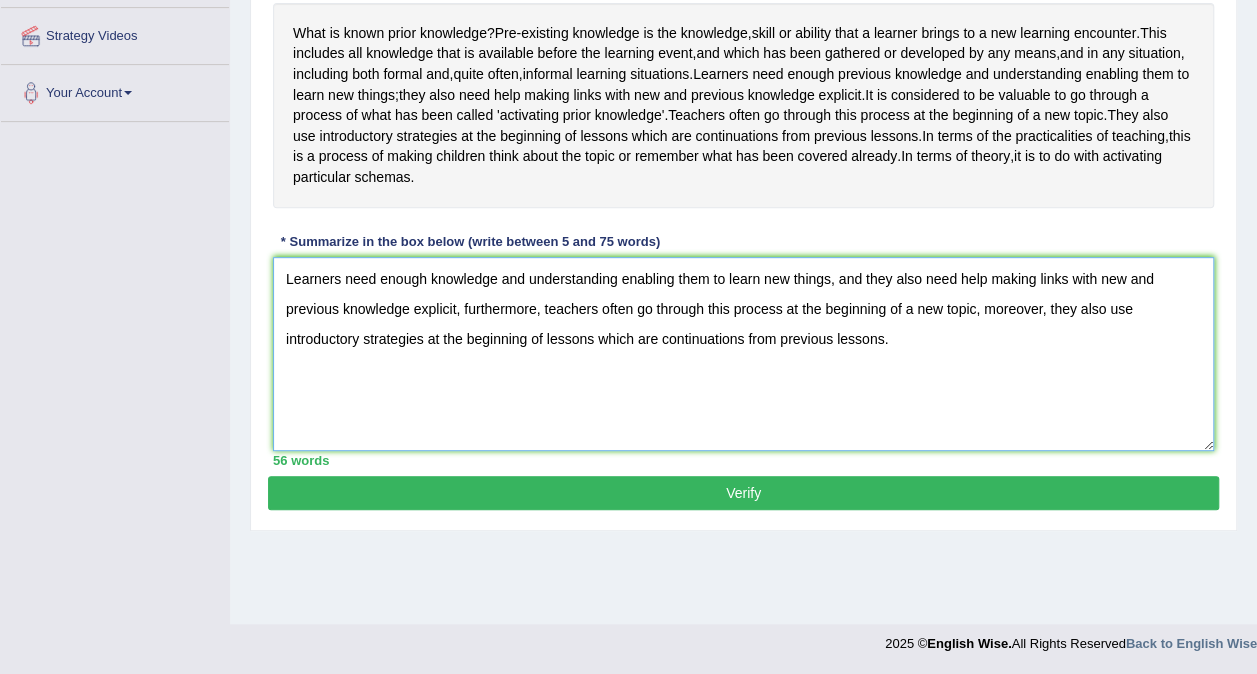 type on "Learners need enough knowledge and understanding enabling them to learn new things, and they also need help making links with new and previous knowledge explicit, furthermore, teachers often go through this process at the beginning of a new topic, moreover, they also use introductory strategies at the beginning of lessons which are continuations from previous lessons." 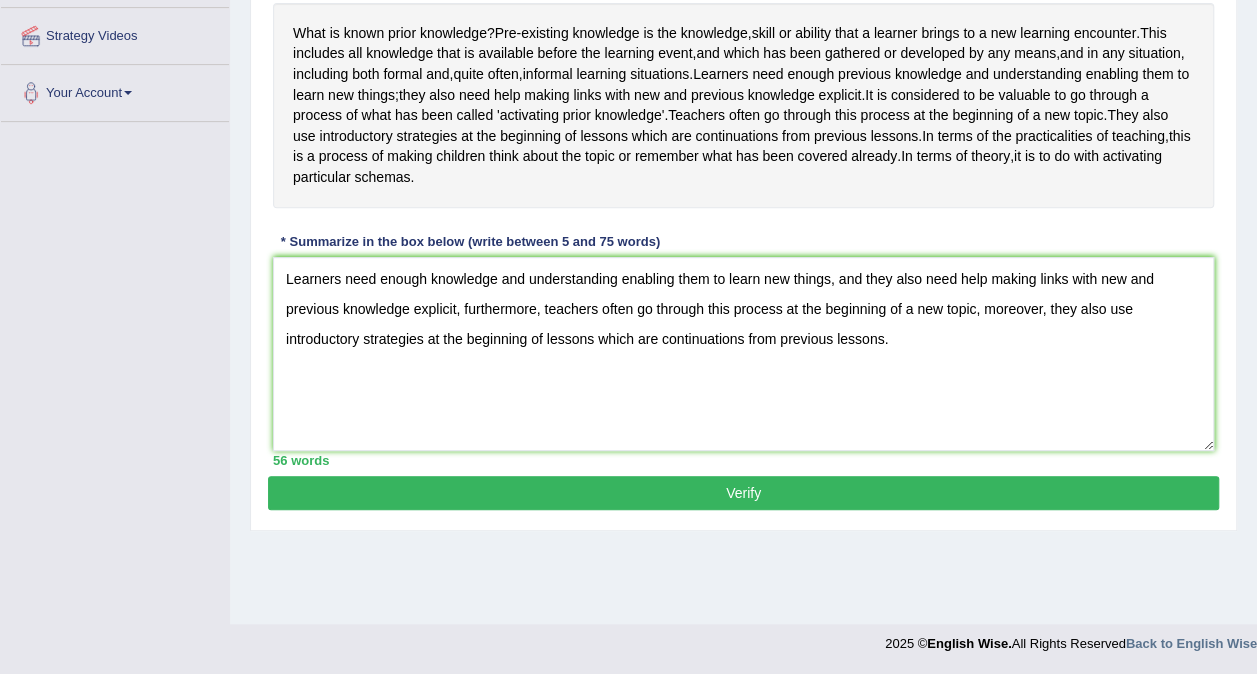 click on "Verify" at bounding box center [743, 493] 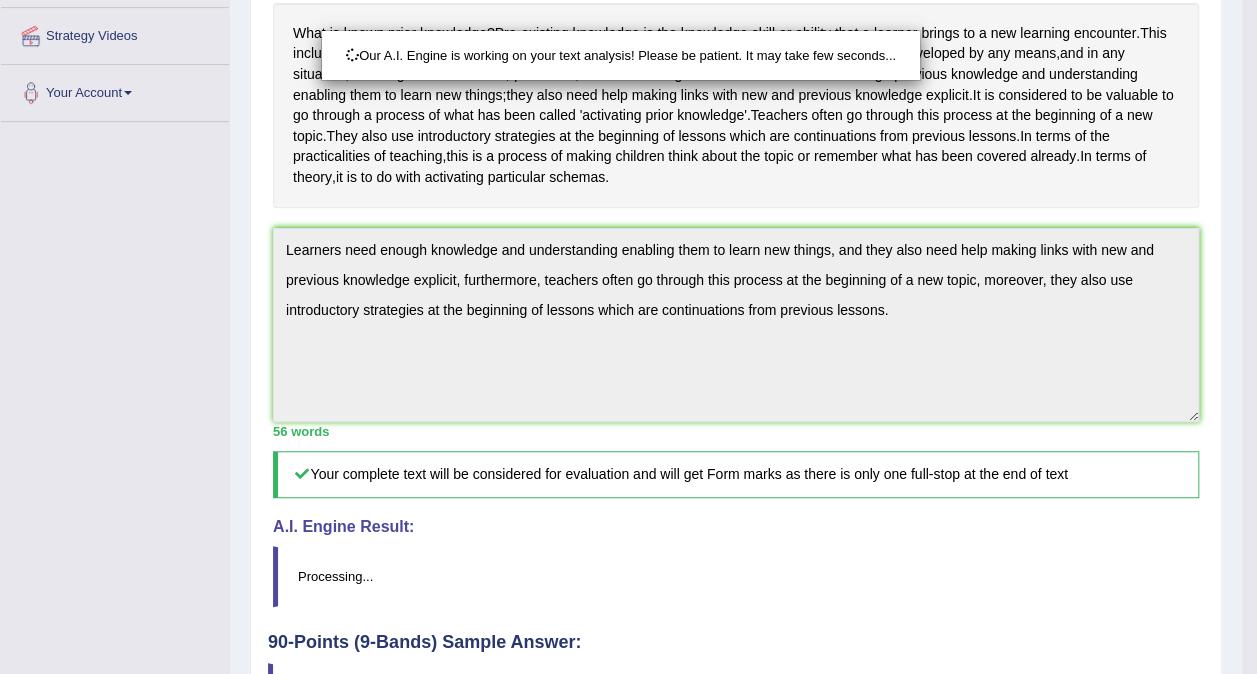 scroll, scrollTop: 538, scrollLeft: 0, axis: vertical 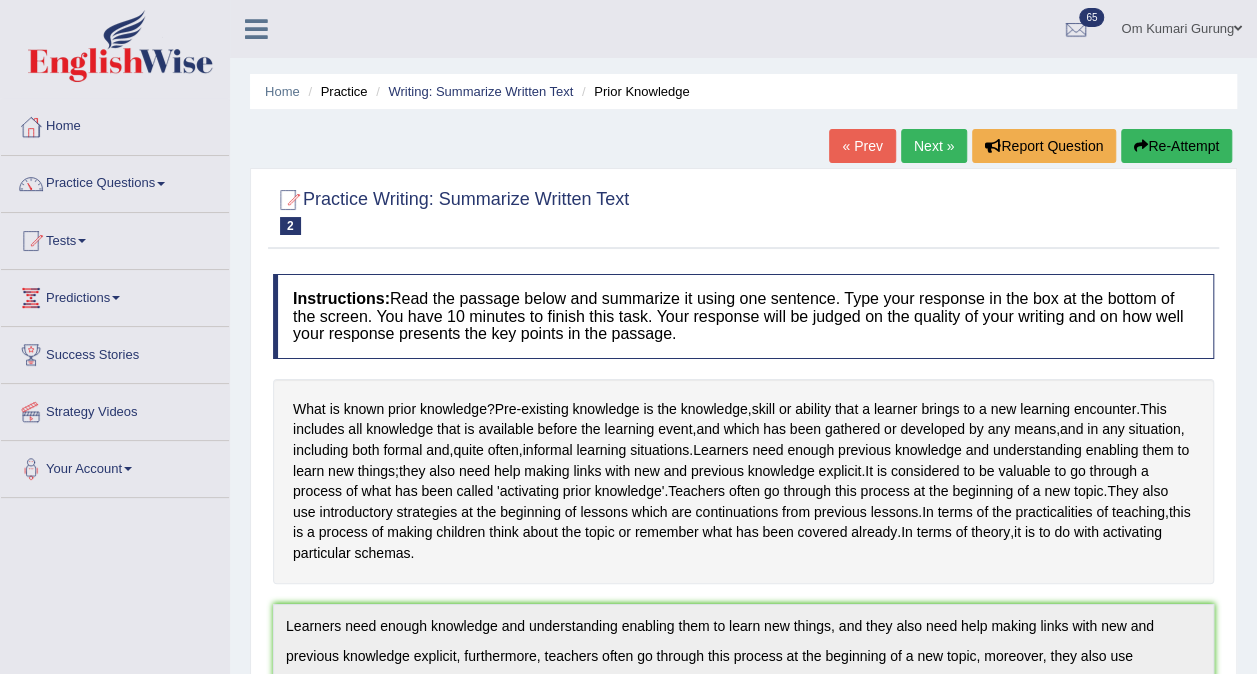 click on "Re-Attempt" at bounding box center (1176, 146) 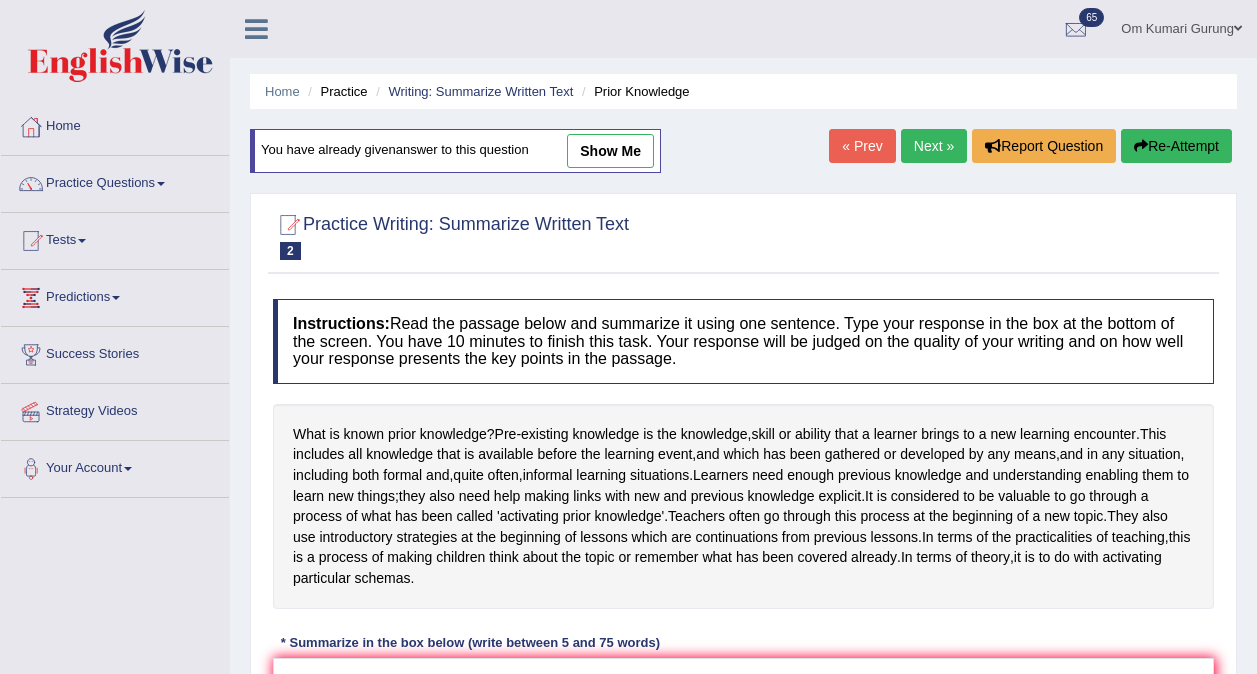 scroll, scrollTop: 0, scrollLeft: 0, axis: both 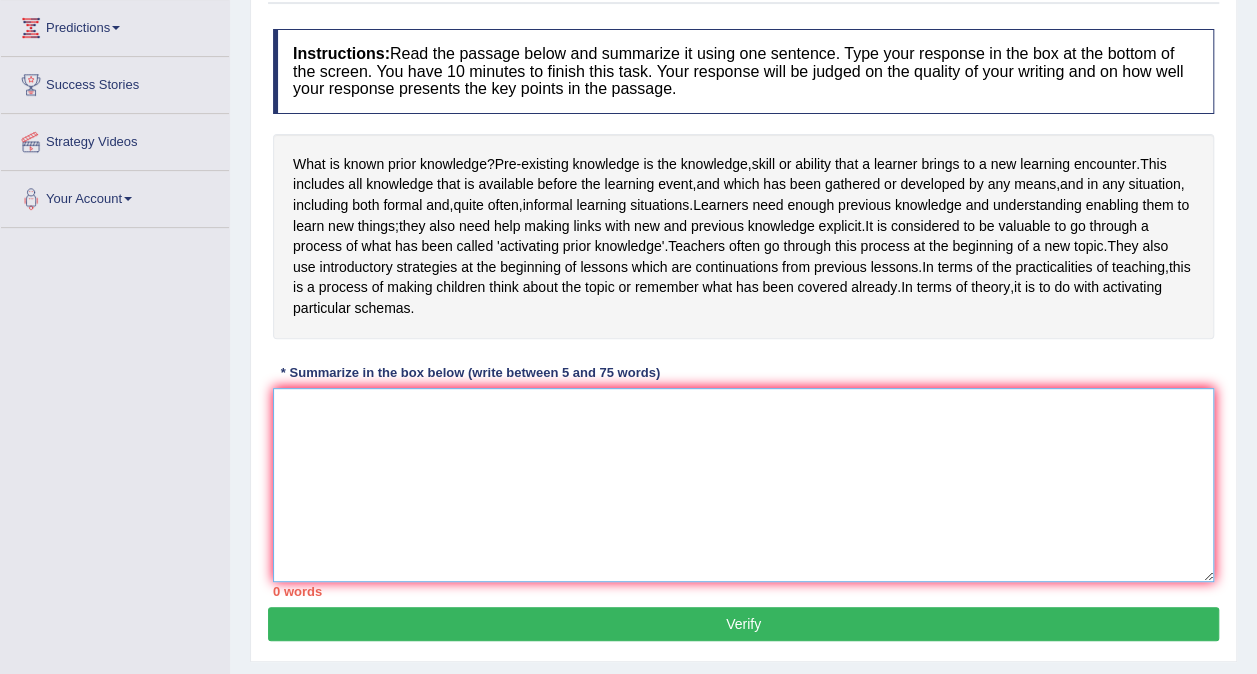 click at bounding box center (743, 485) 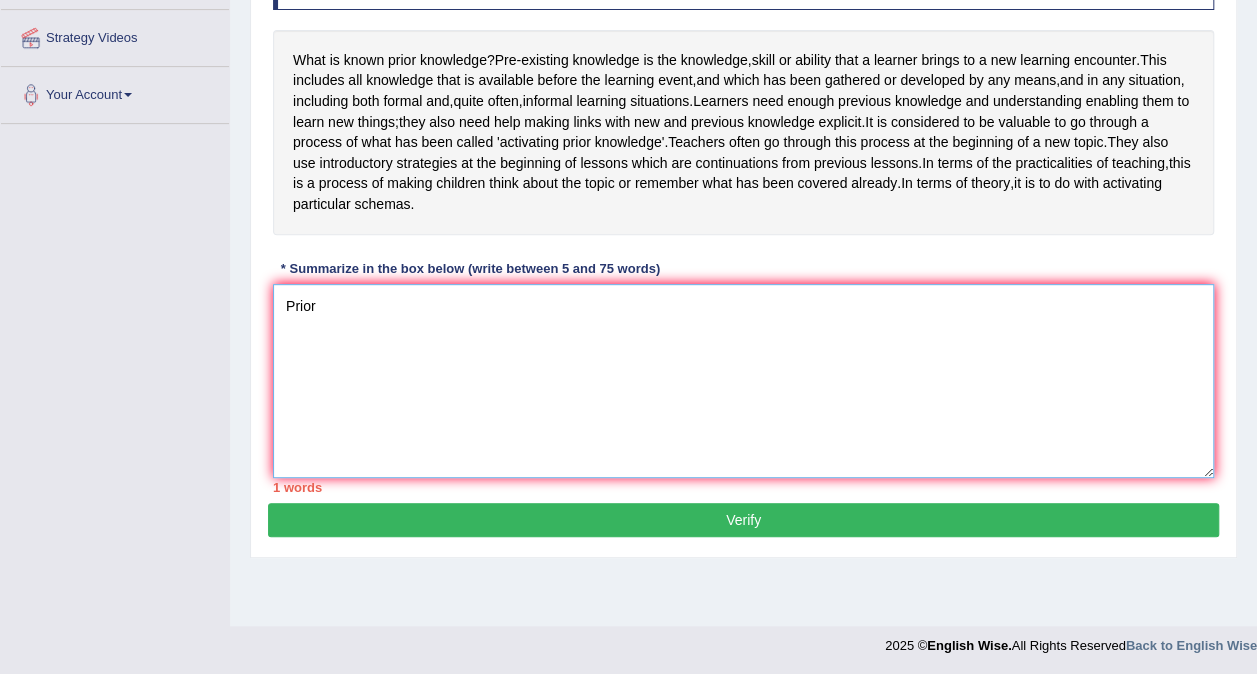 scroll, scrollTop: 374, scrollLeft: 0, axis: vertical 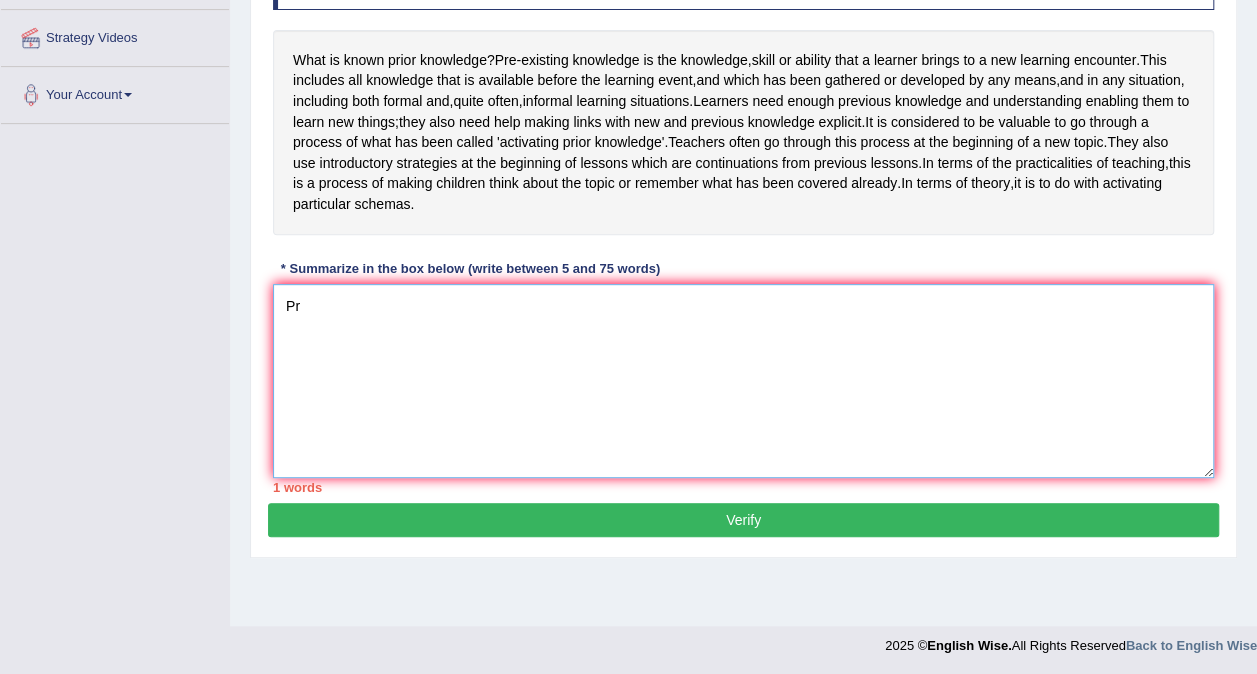 type on "P" 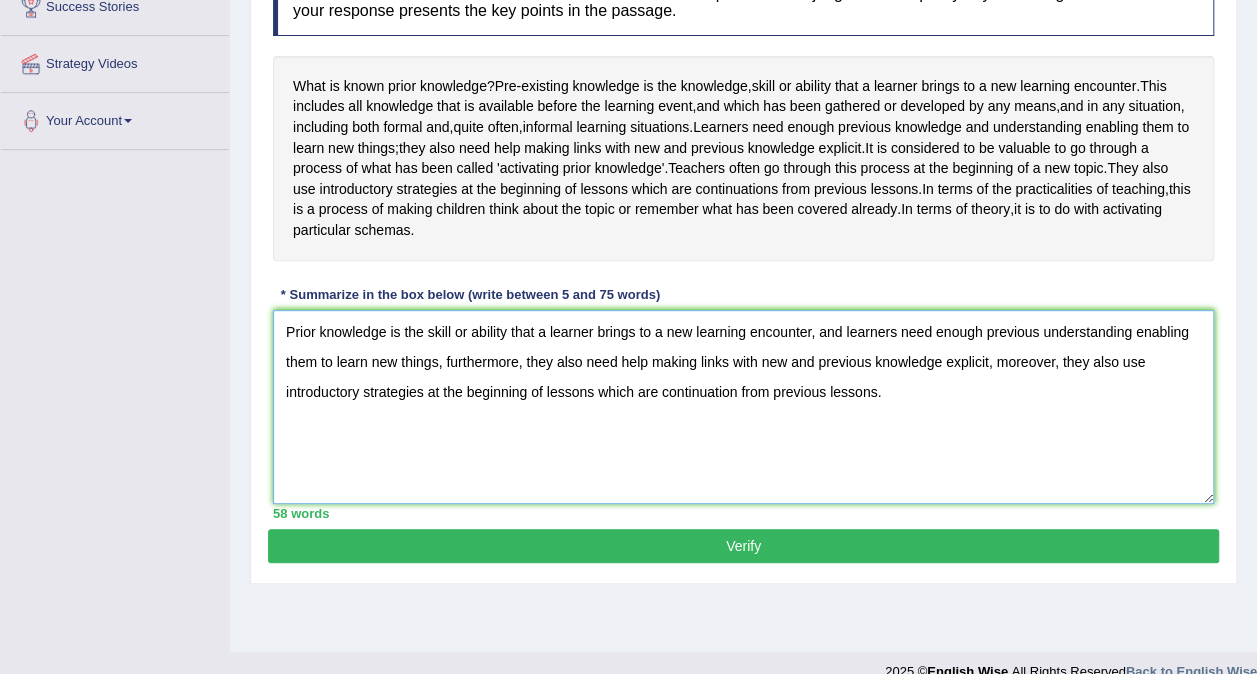 scroll, scrollTop: 350, scrollLeft: 0, axis: vertical 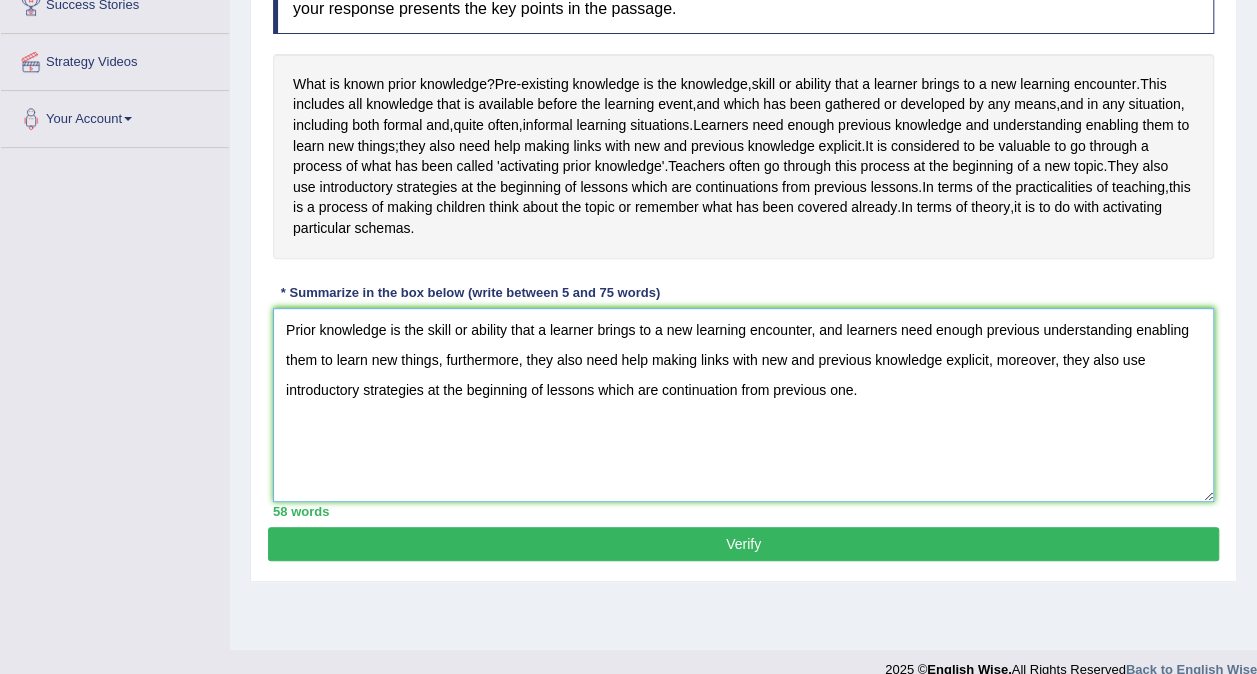 type on "Prior knowledge is the skill or ability that a learner brings to a new learning encounter, and learners need enough previous understanding enabling them to learn new things, furthermore, they also need help making links with new and previous knowledge explicit, moreover, they also use introductory strategies at the beginning of lessons which are continuation from previous one." 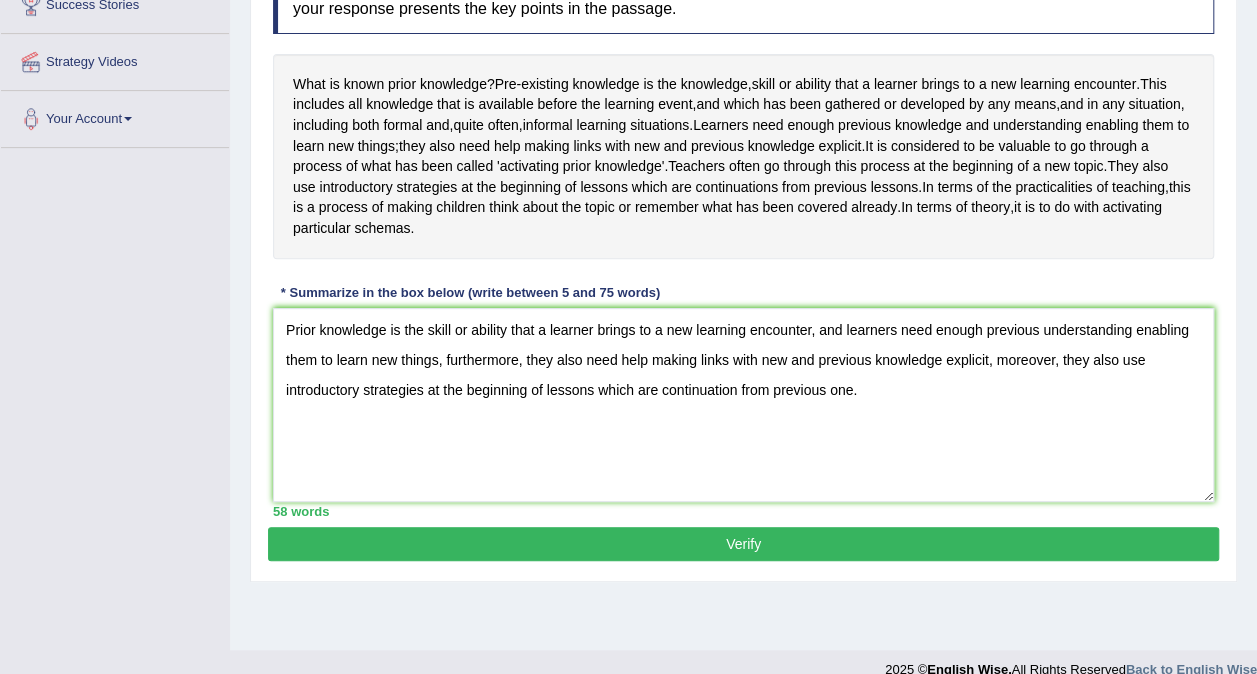 click on "Verify" at bounding box center (743, 544) 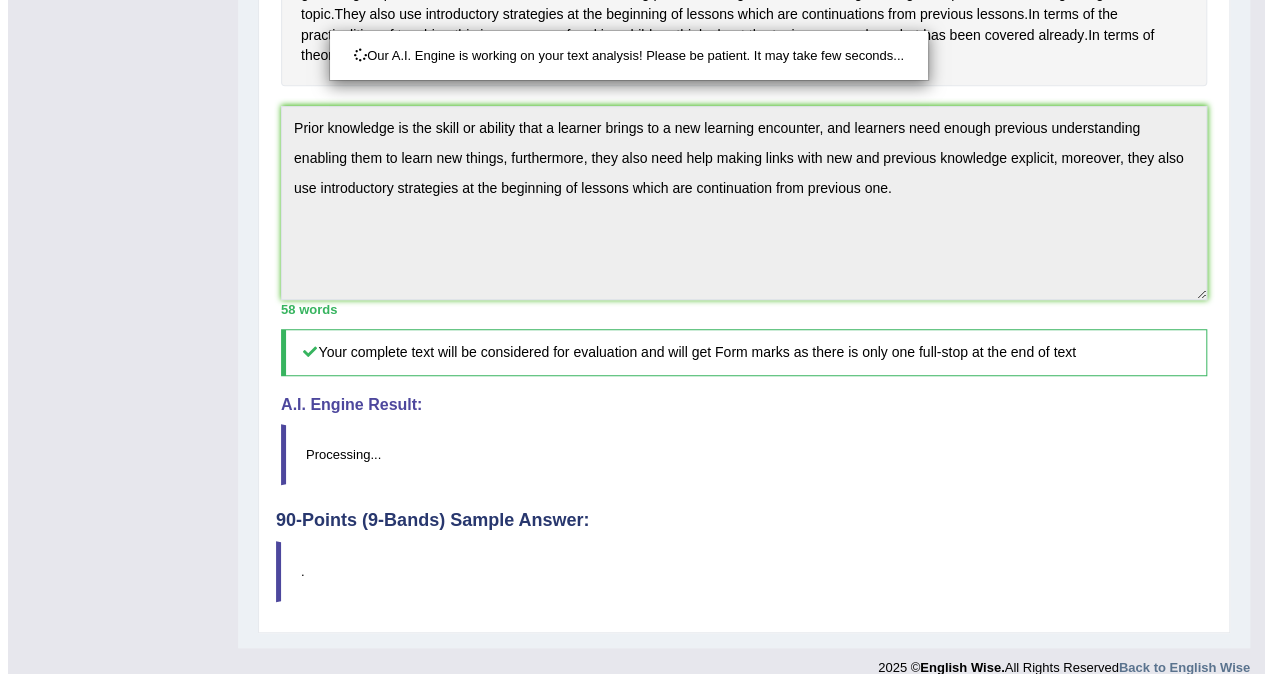 scroll, scrollTop: 548, scrollLeft: 0, axis: vertical 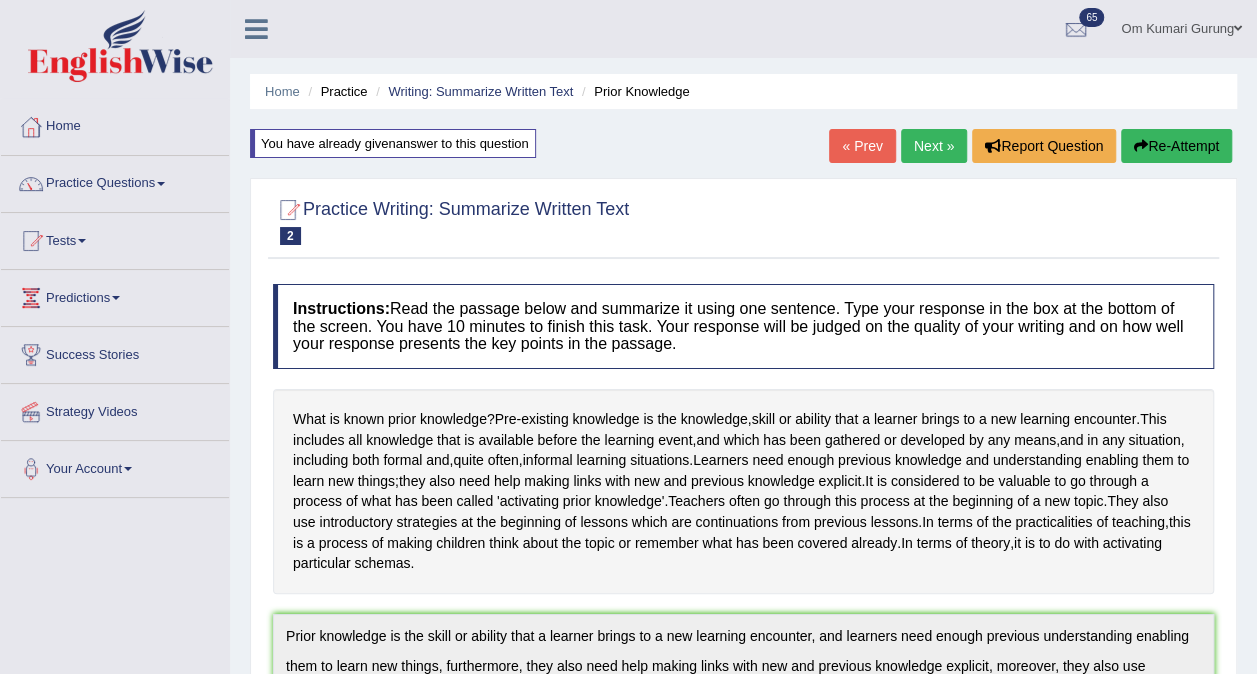 click on "Next »" at bounding box center (934, 146) 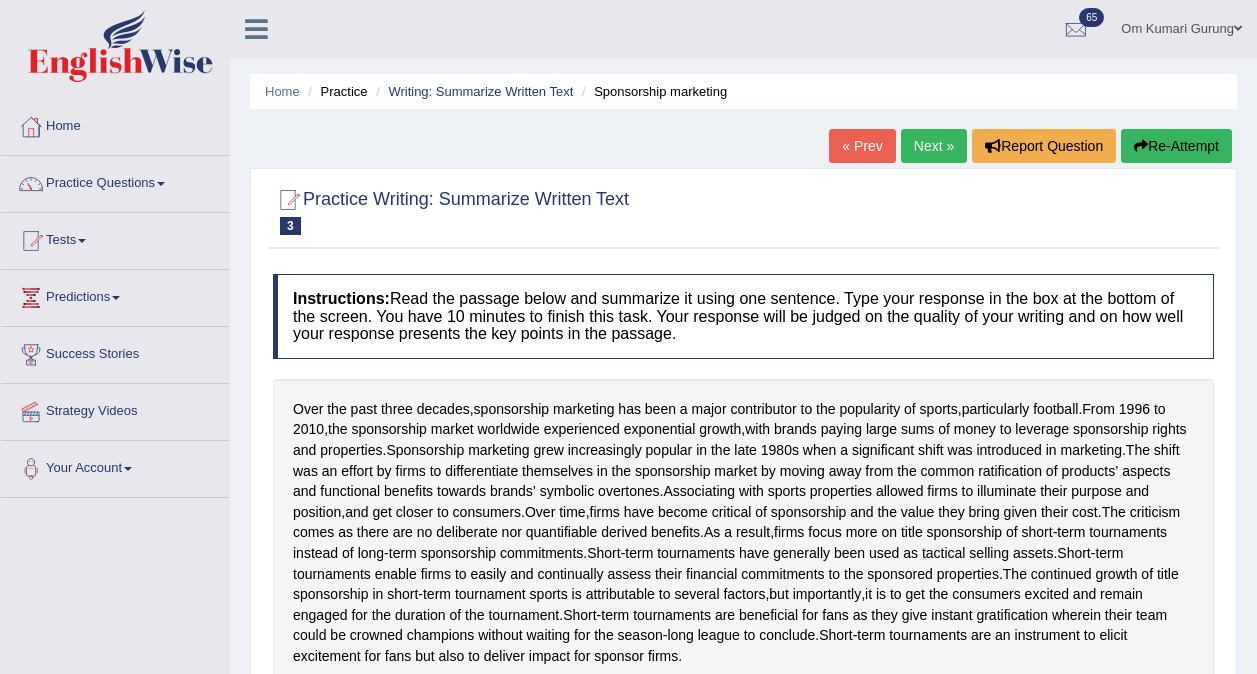 scroll, scrollTop: 263, scrollLeft: 0, axis: vertical 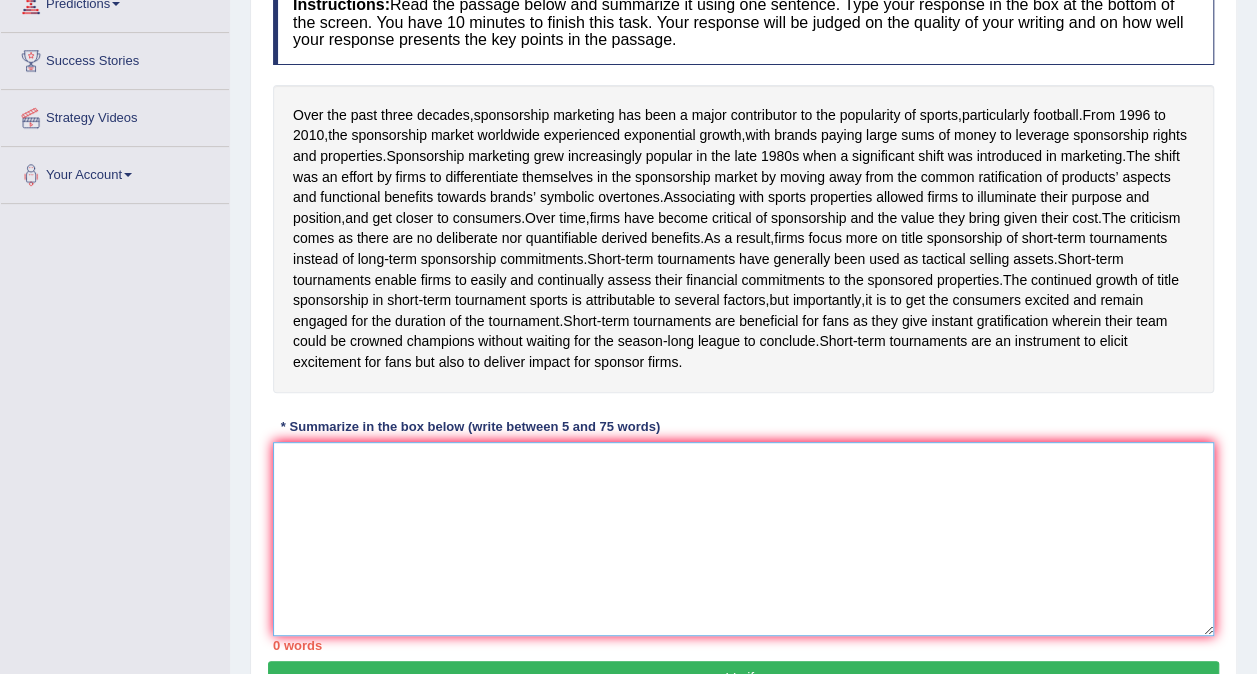 click at bounding box center (743, 539) 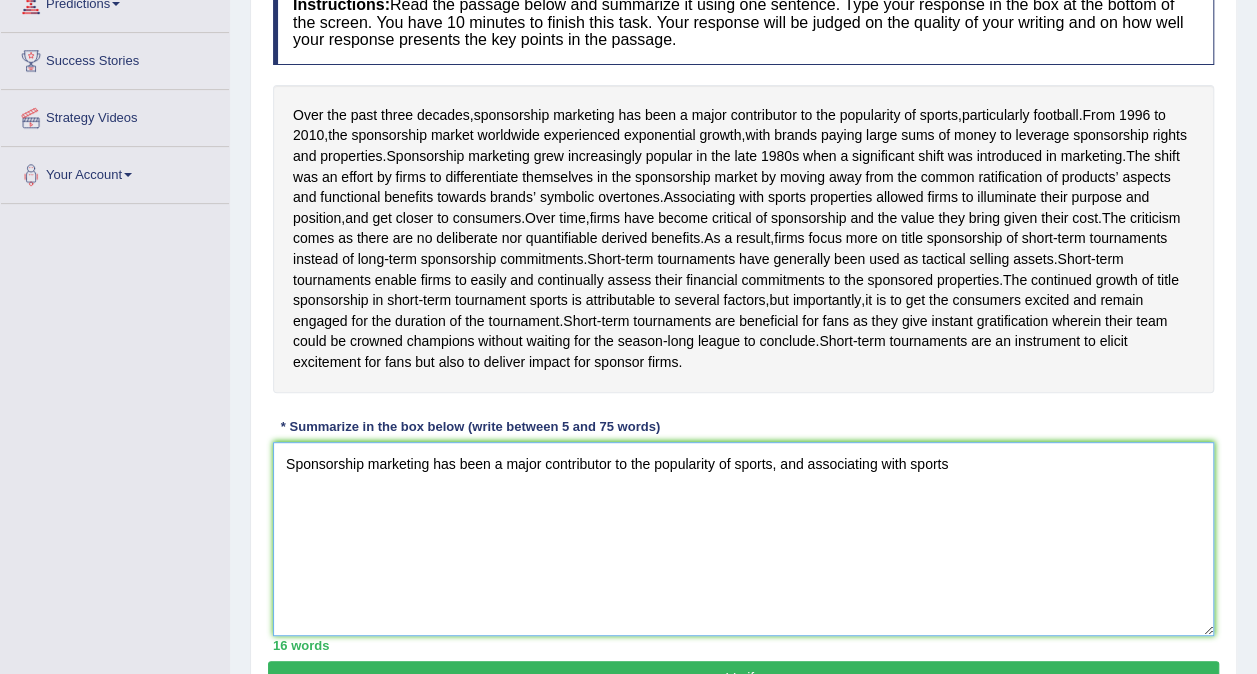 click on "Sponsorship marketing has been a major contributor to the popularity of sports, and associating with sports" at bounding box center [743, 539] 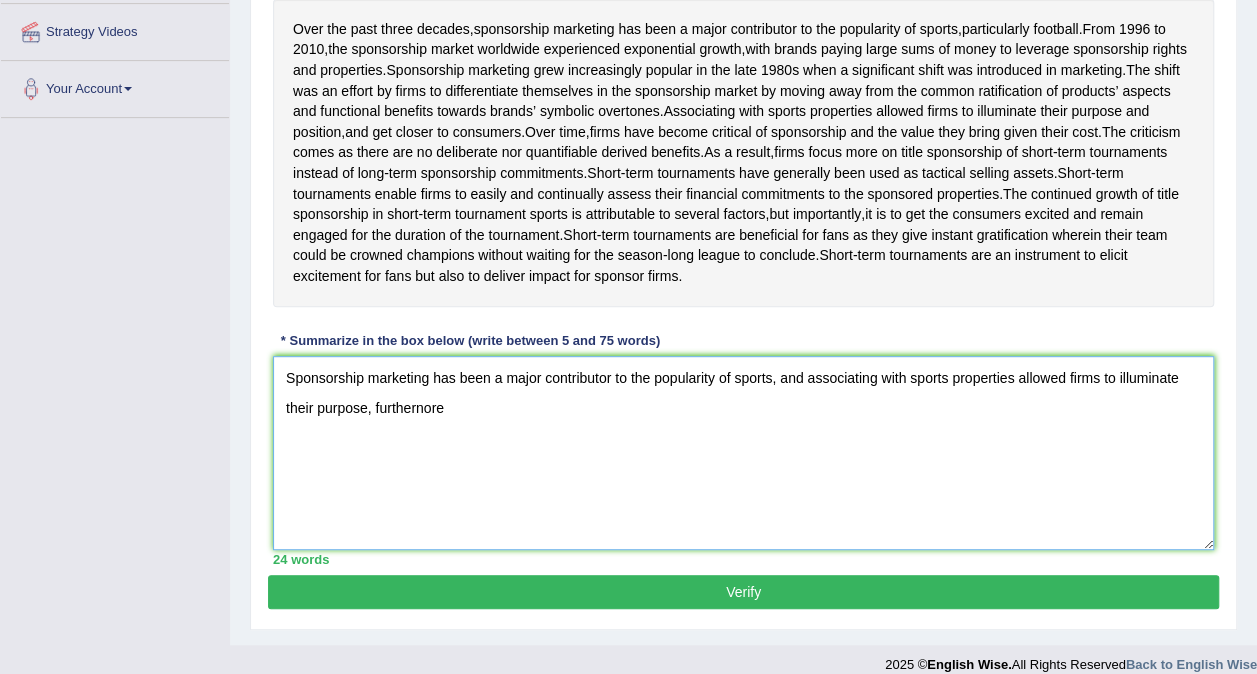 scroll, scrollTop: 380, scrollLeft: 0, axis: vertical 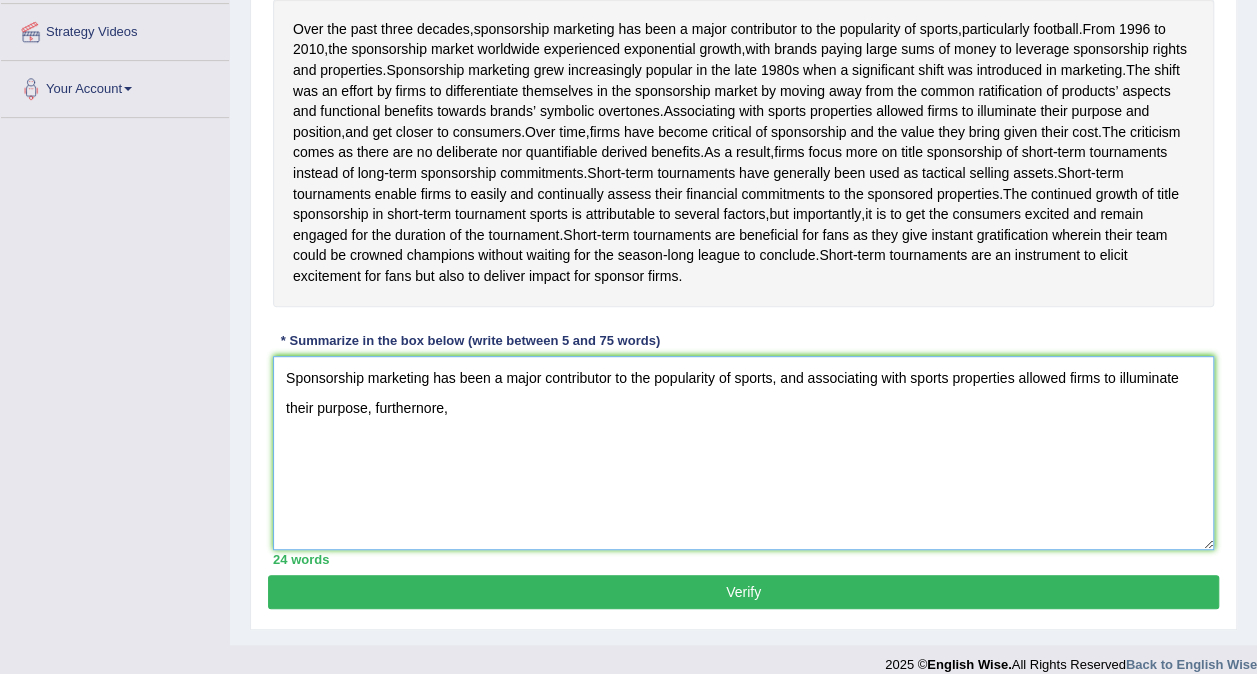 click on "Sponsorship marketing has been a major contributor to the popularity of sports, and associating with sports properties allowed firms to illuminate their purpose, furthernore," at bounding box center (743, 453) 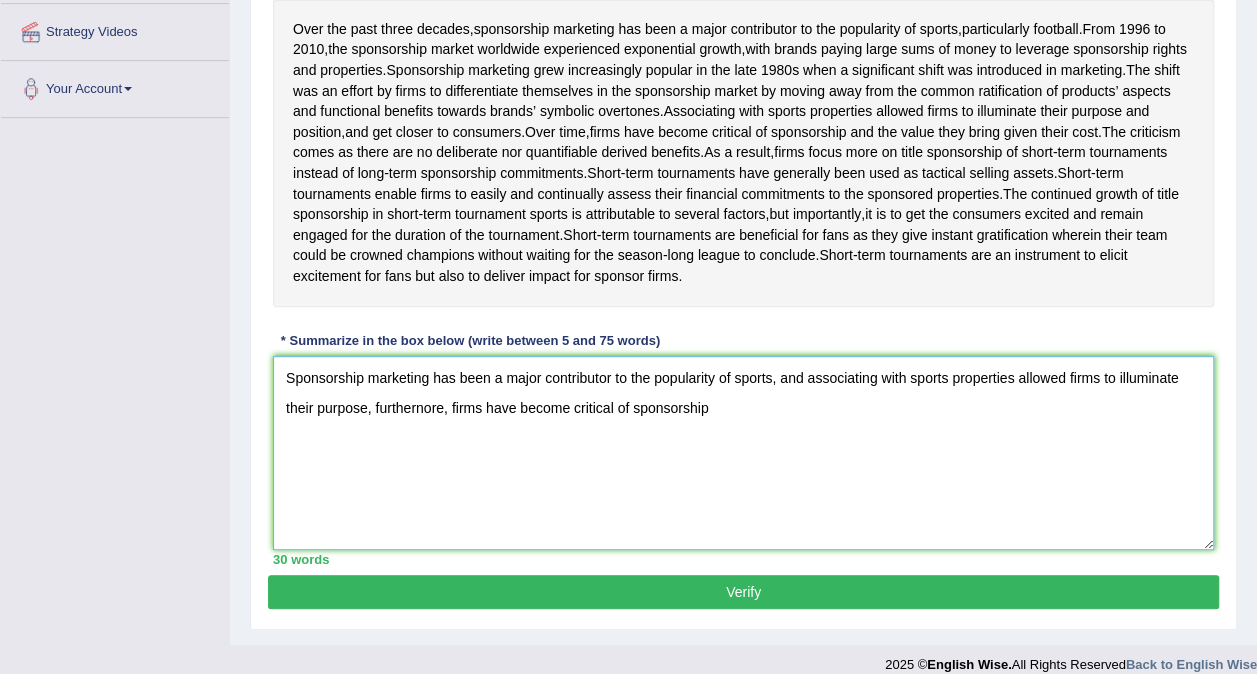 click on "Sponsorship marketing has been a major contributor to the popularity of sports, and associating with sports properties allowed firms to illuminate their purpose, furthernore, firms have become critical of sponsorship" at bounding box center (743, 453) 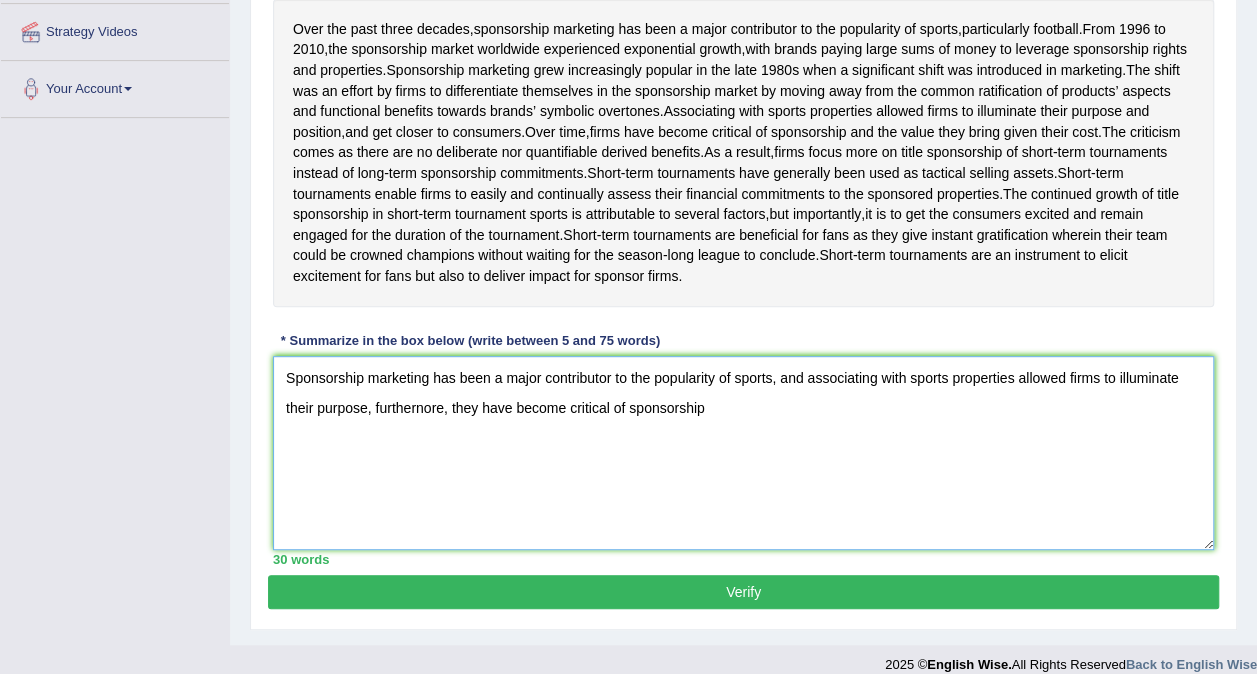 click on "Sponsorship marketing has been a major contributor to the popularity of sports, and associating with sports properties allowed firms to illuminate their purpose, furthernore, they have become critical of sponsorship" at bounding box center (743, 453) 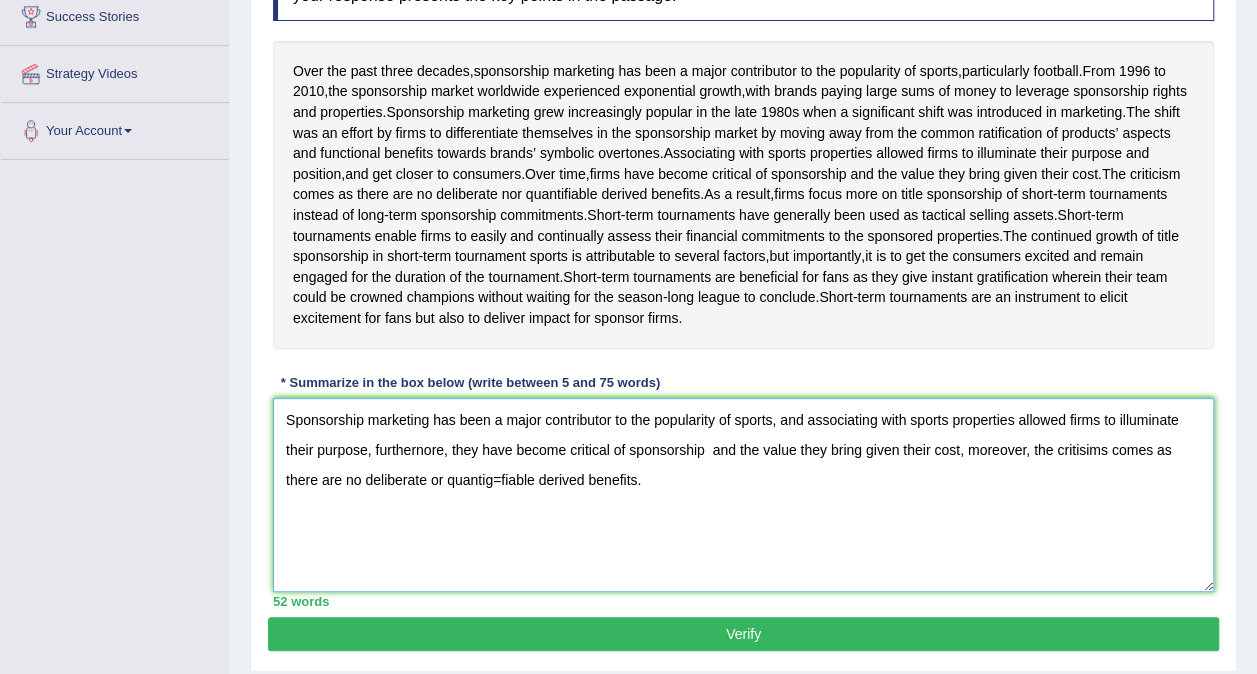 scroll, scrollTop: 398, scrollLeft: 0, axis: vertical 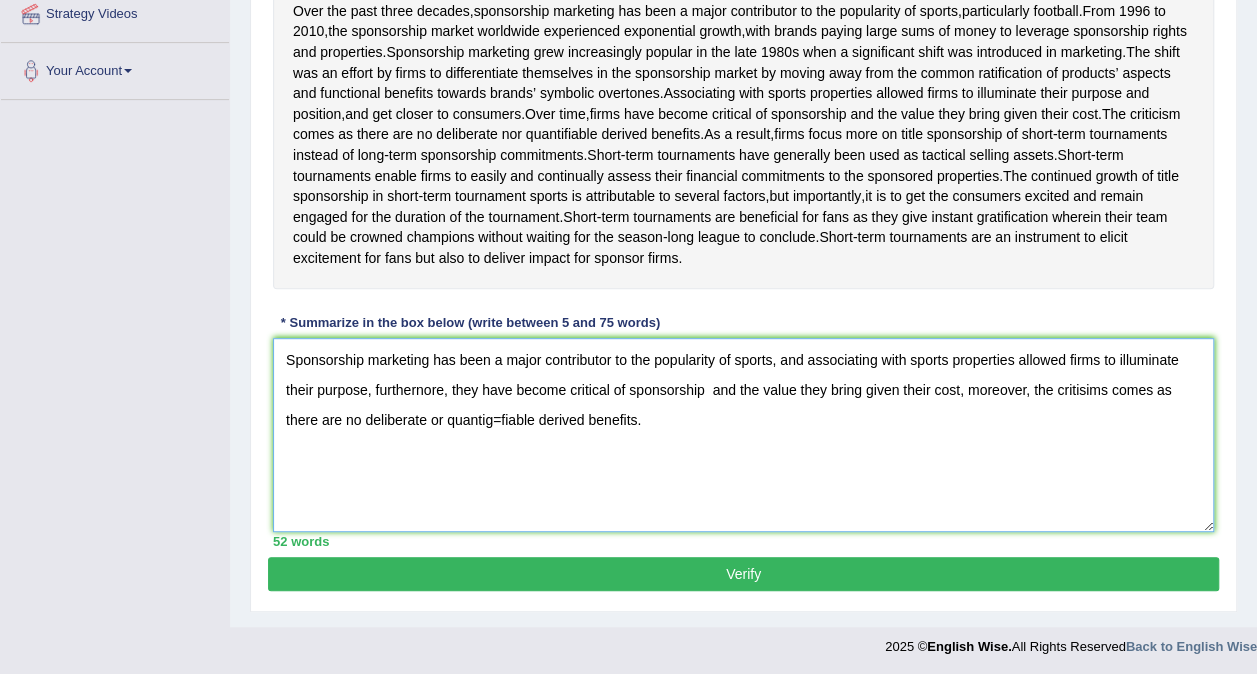 type on "Sponsorship marketing has been a major contributor to the popularity of sports, and associating with sports properties allowed firms to illuminate their purpose, furthernore, they have become critical of sponsorship  and the value they bring given their cost, moreover, the critisims comes as there are no deliberate or quantig=fiable derived benefits." 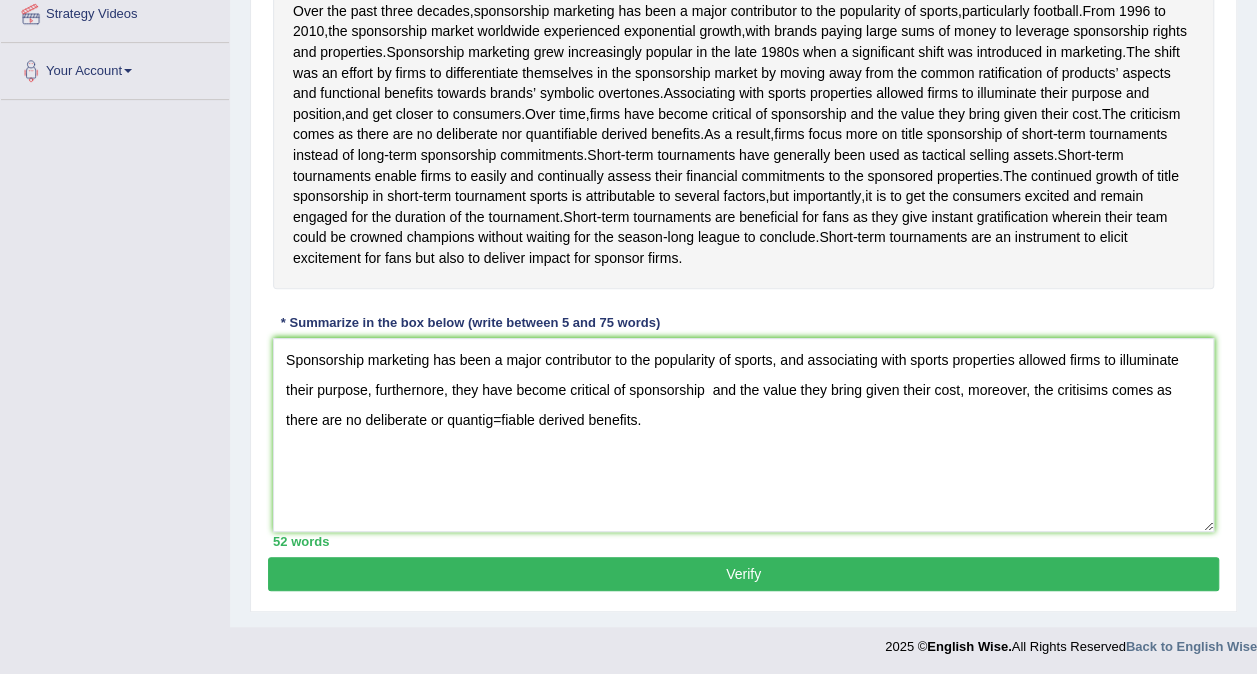 click on "Verify" at bounding box center [743, 574] 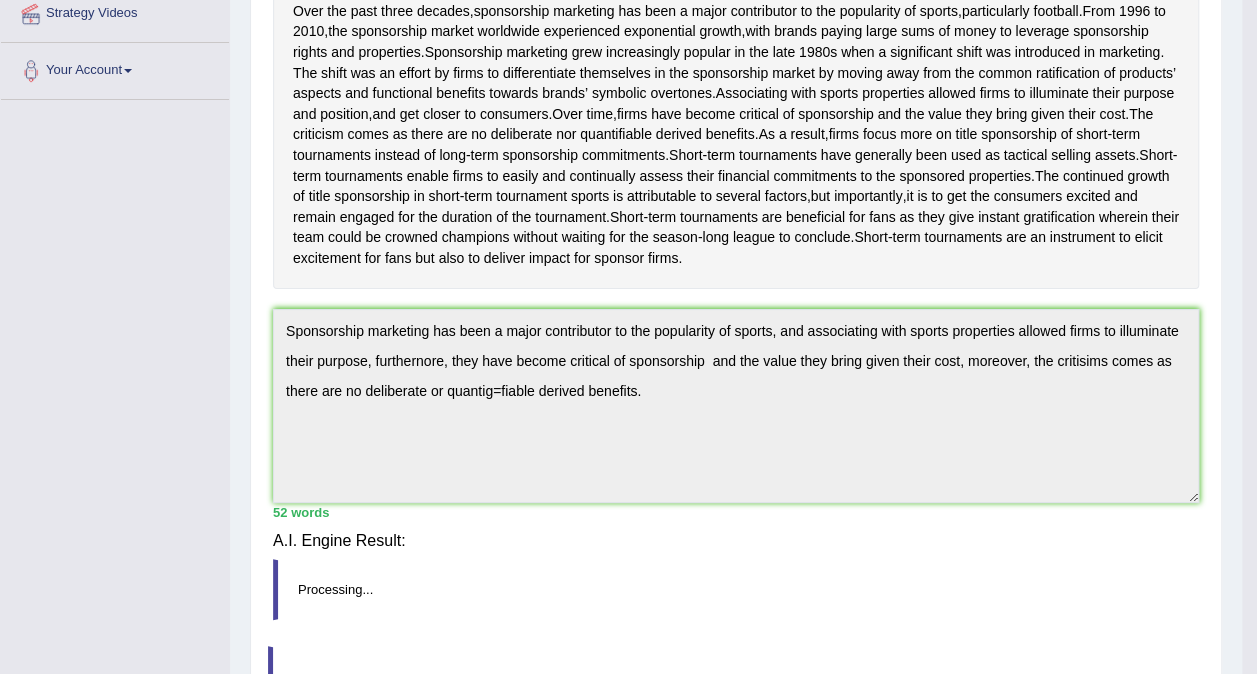 scroll, scrollTop: 386, scrollLeft: 0, axis: vertical 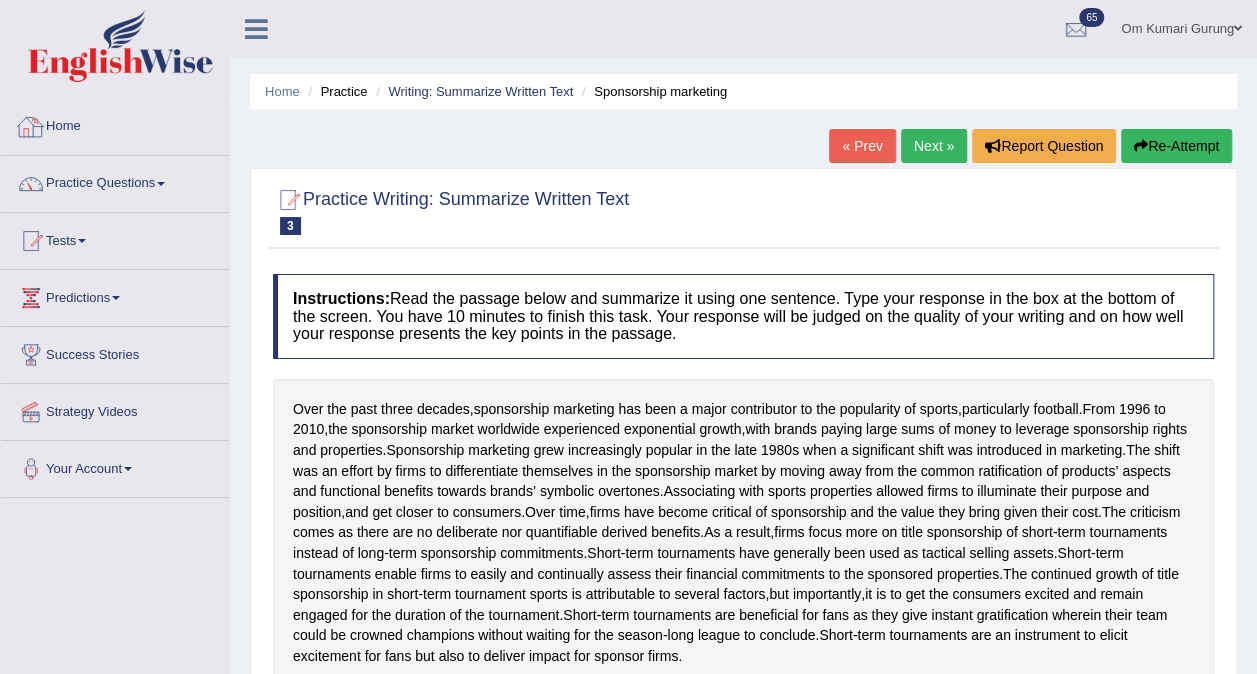 click at bounding box center (31, 127) 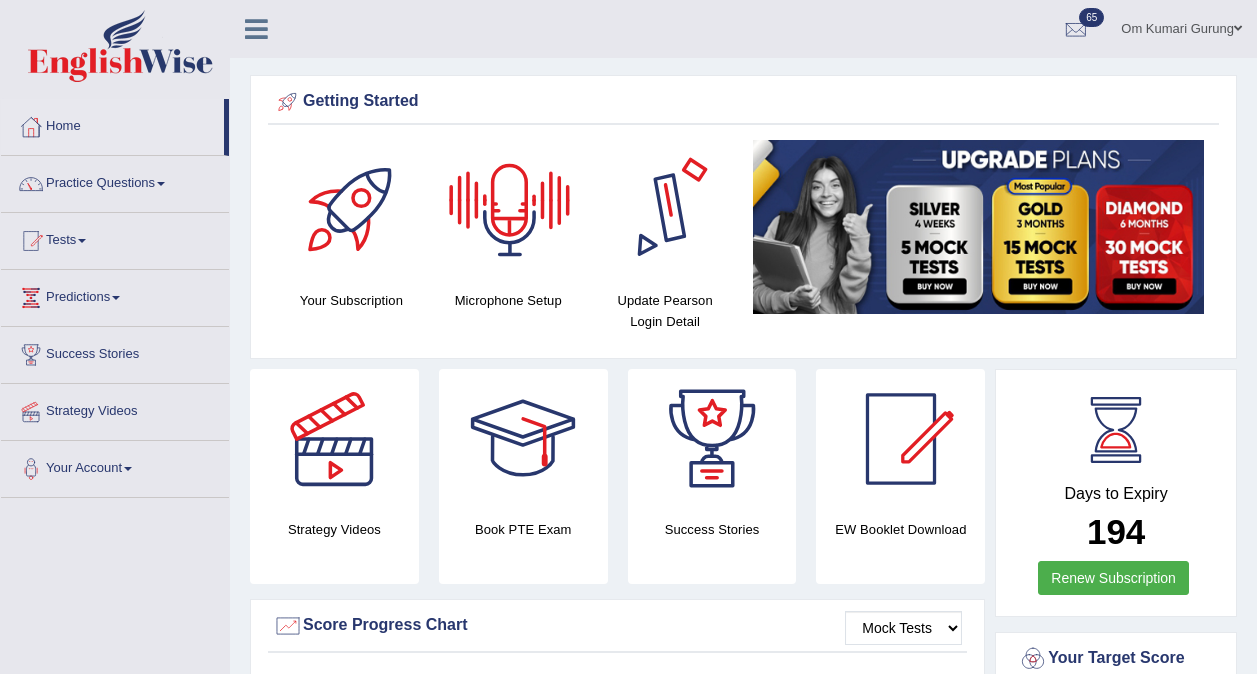 scroll, scrollTop: 0, scrollLeft: 0, axis: both 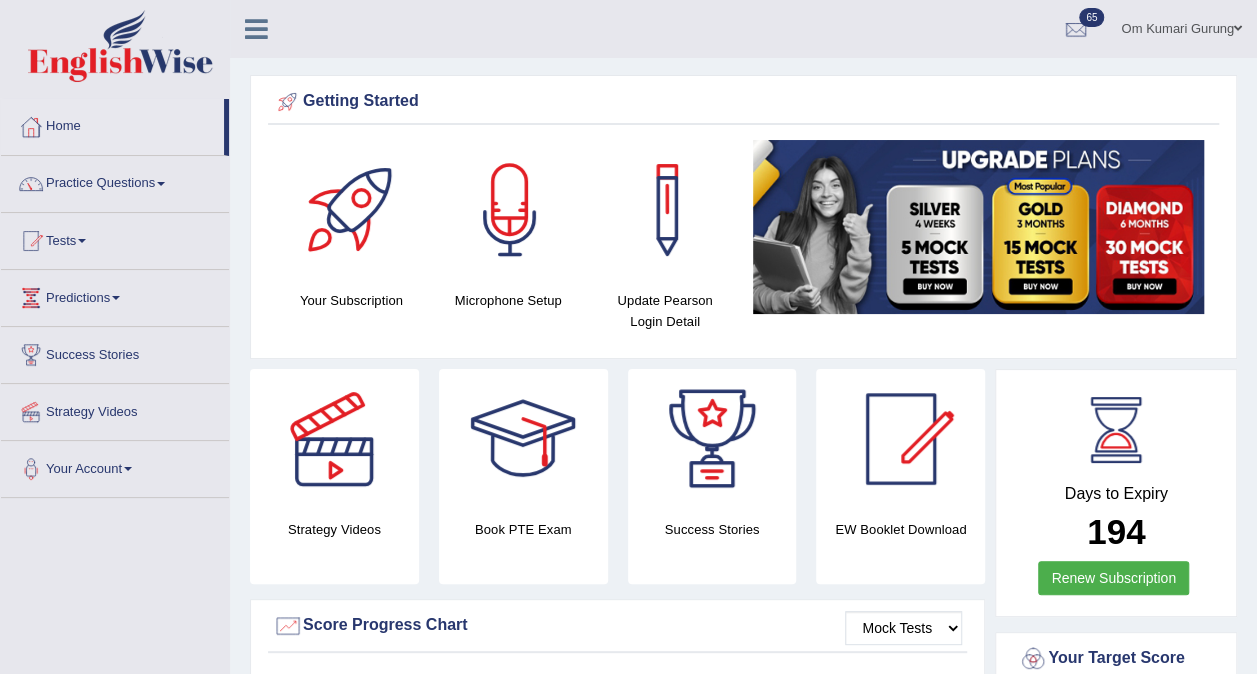 click on "Om Kumari Gurung" at bounding box center [1181, 26] 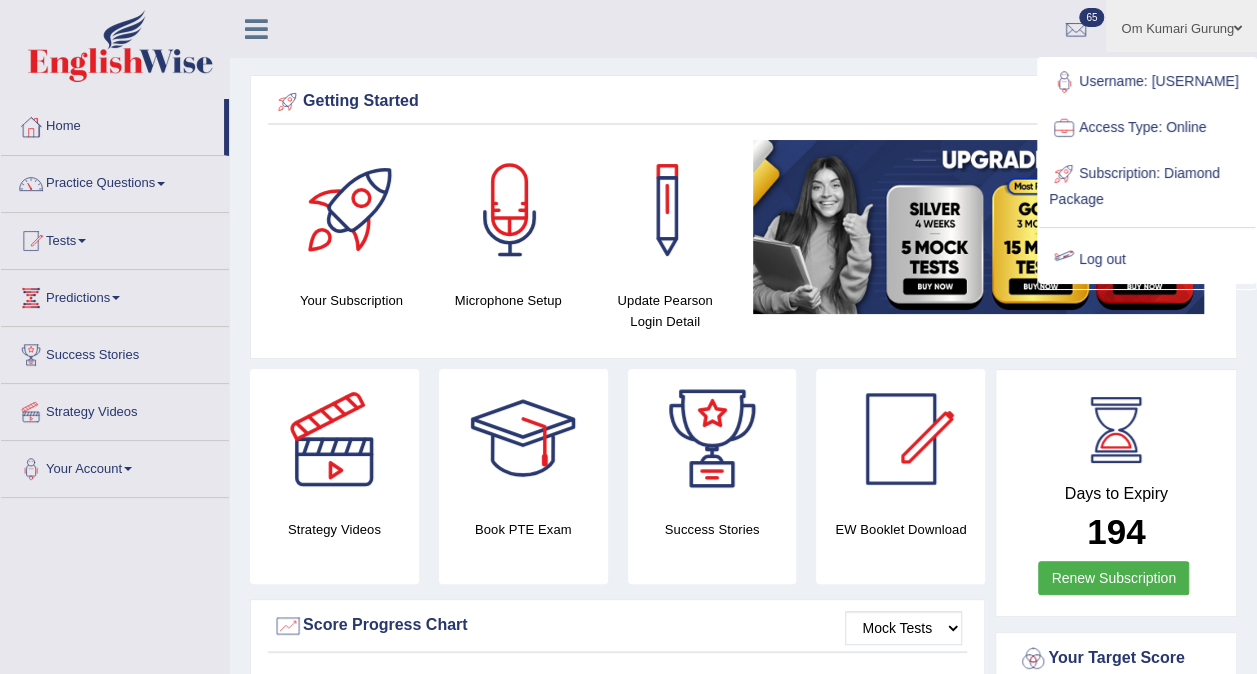 click on "Log out" at bounding box center [1147, 260] 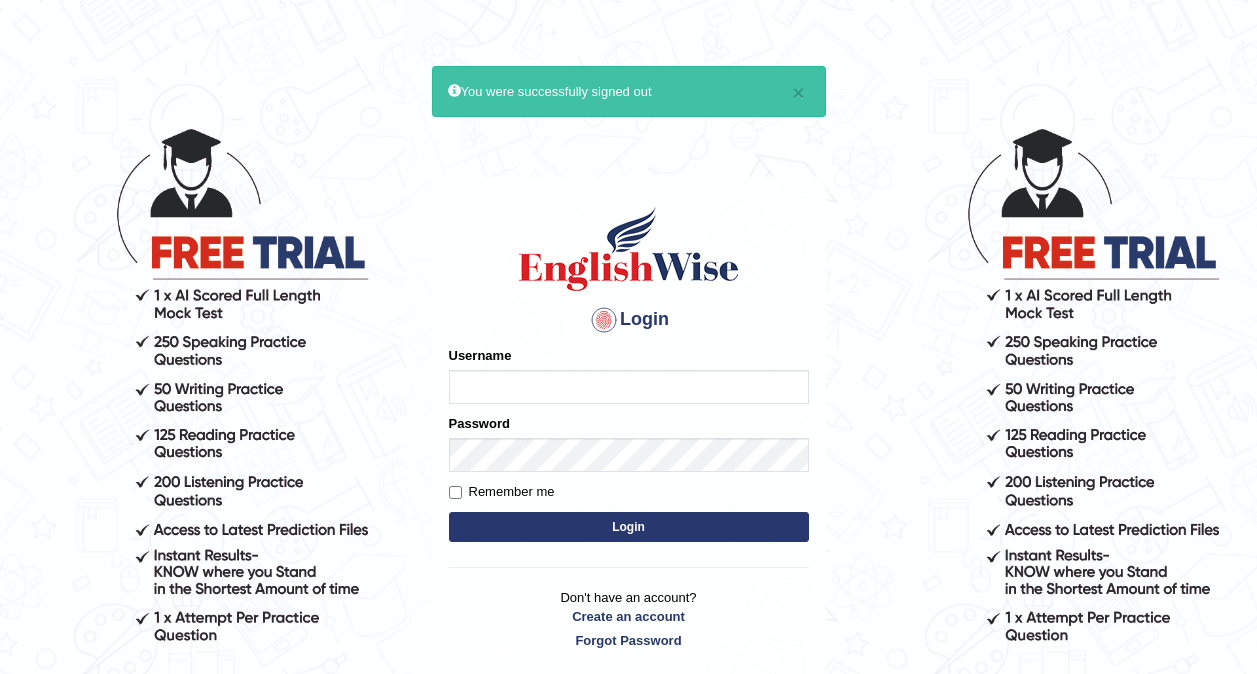 scroll, scrollTop: 0, scrollLeft: 0, axis: both 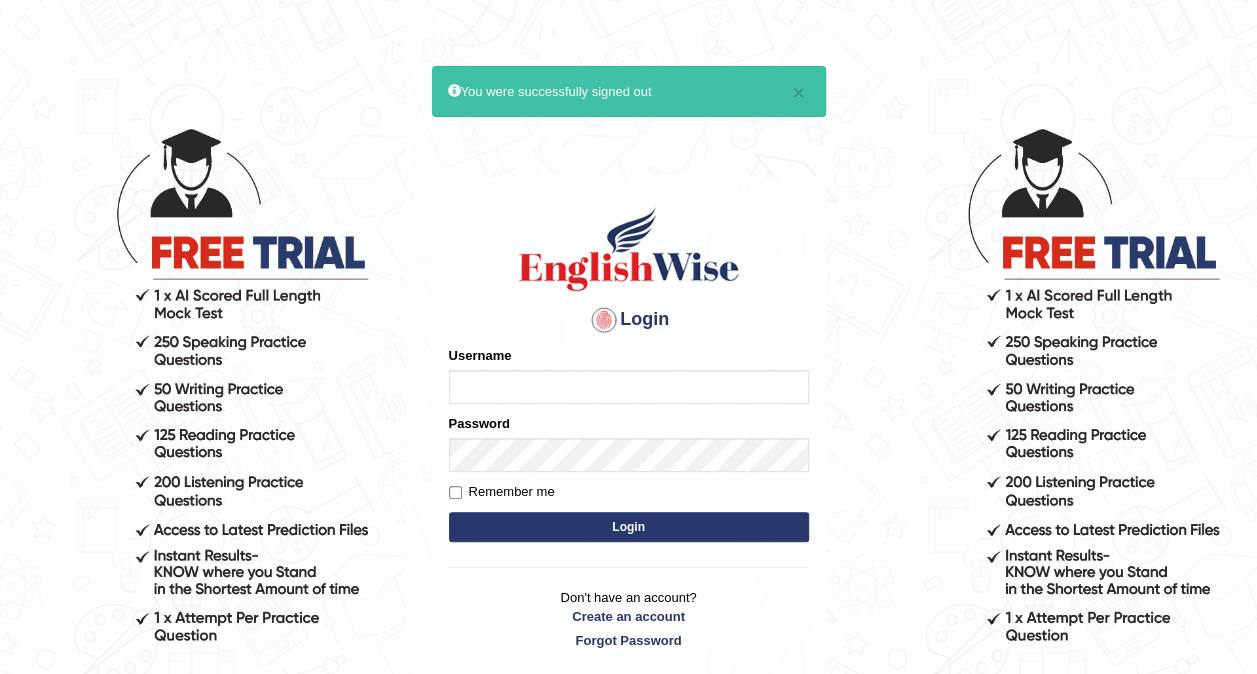 click on "Username" at bounding box center (629, 387) 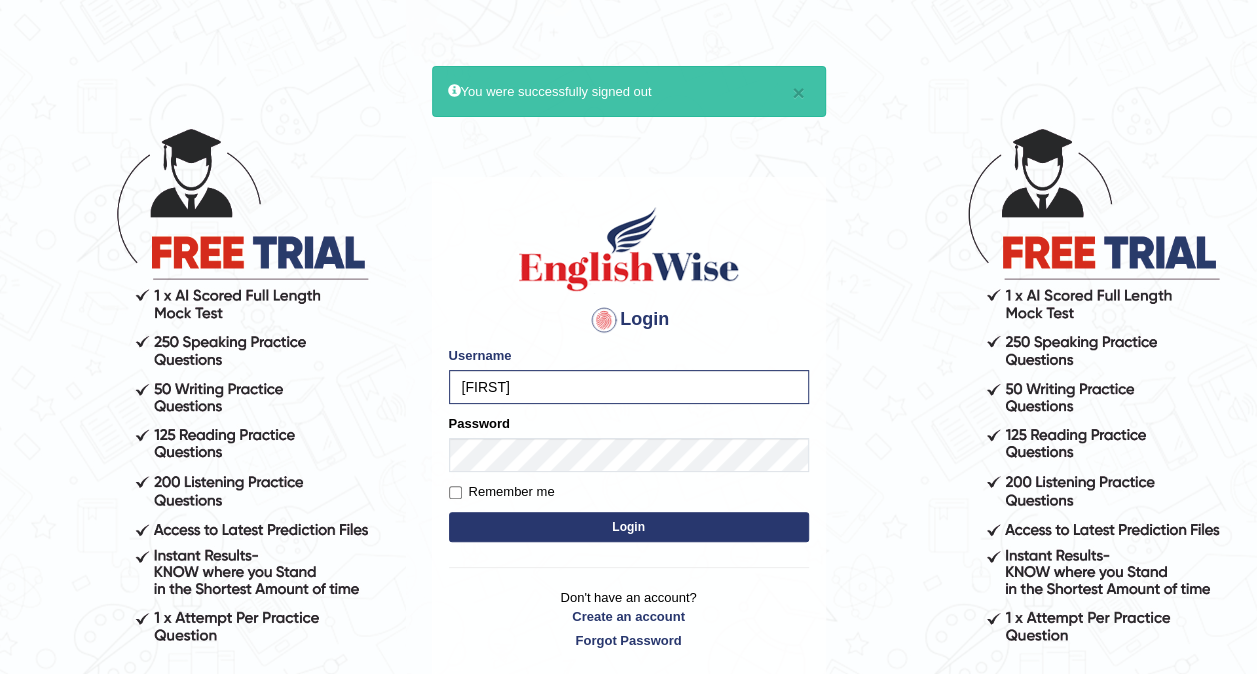 click on "Login" at bounding box center (629, 527) 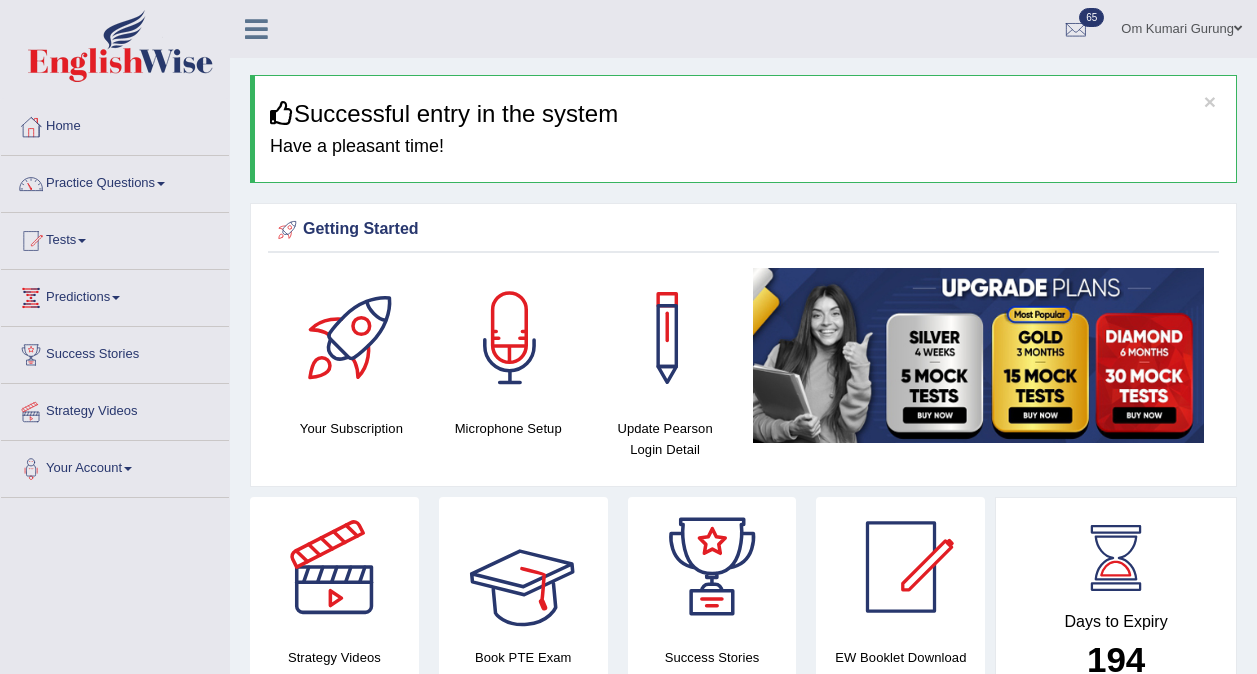 scroll, scrollTop: 0, scrollLeft: 0, axis: both 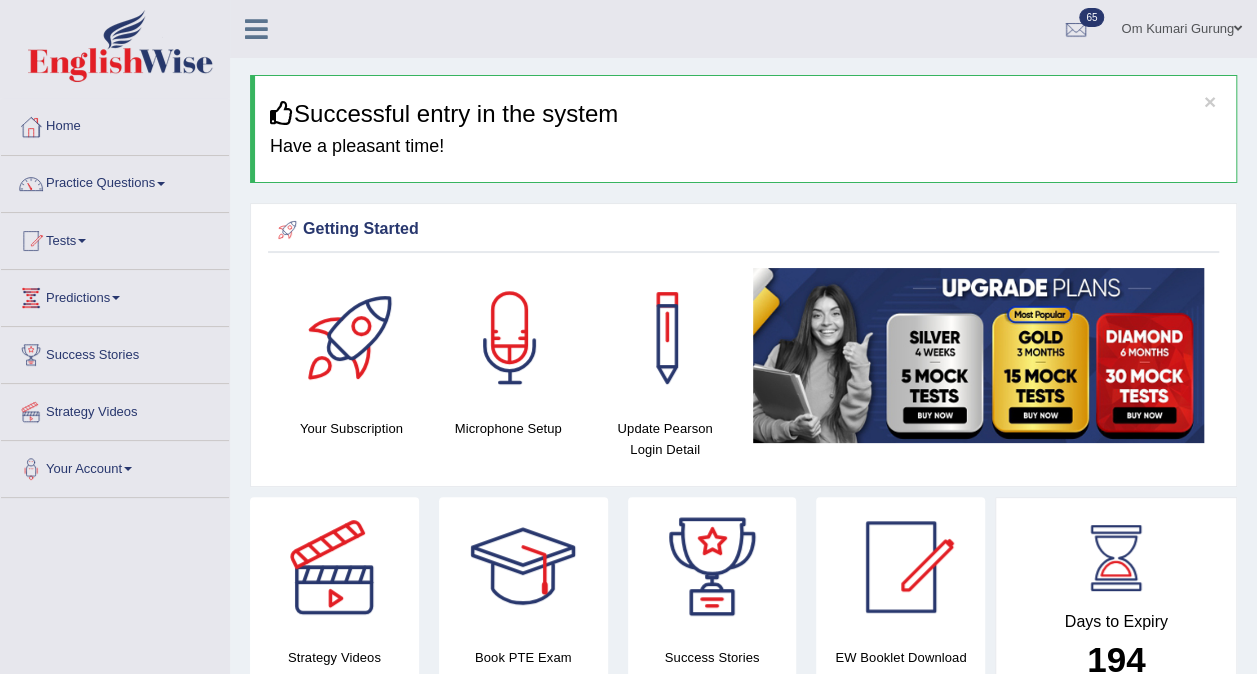 click on "Om Kumari Gurung" at bounding box center [1181, 26] 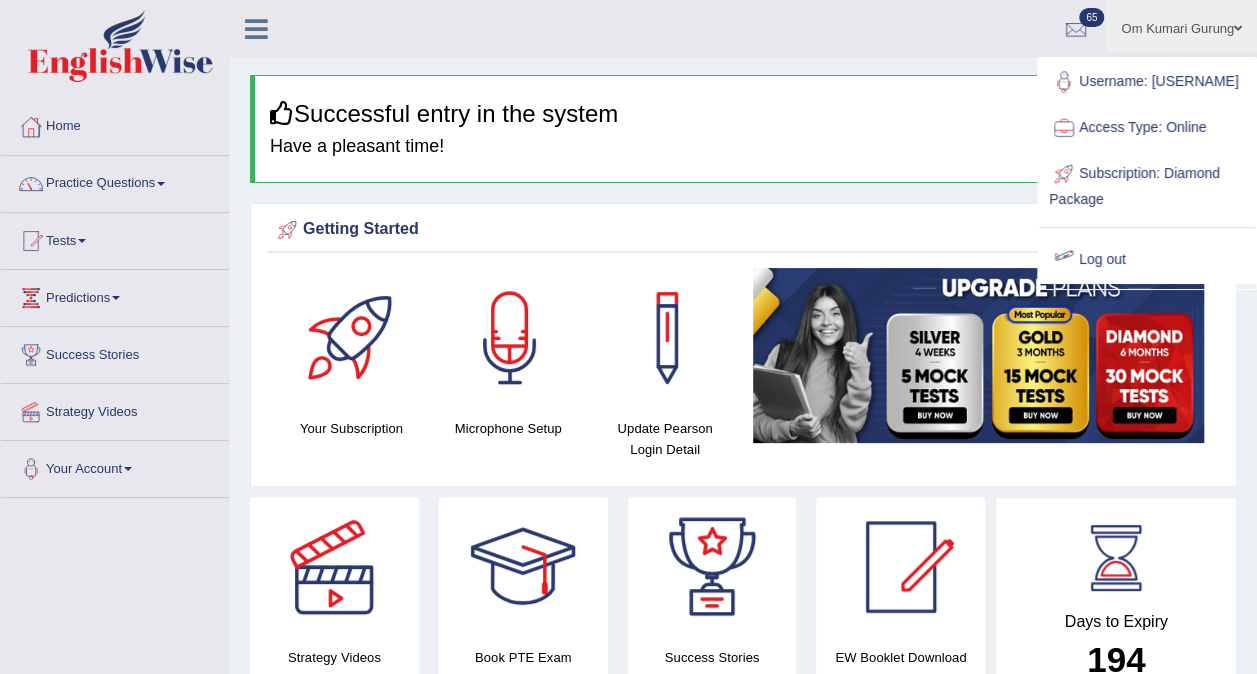 click on "Log out" at bounding box center [1147, 260] 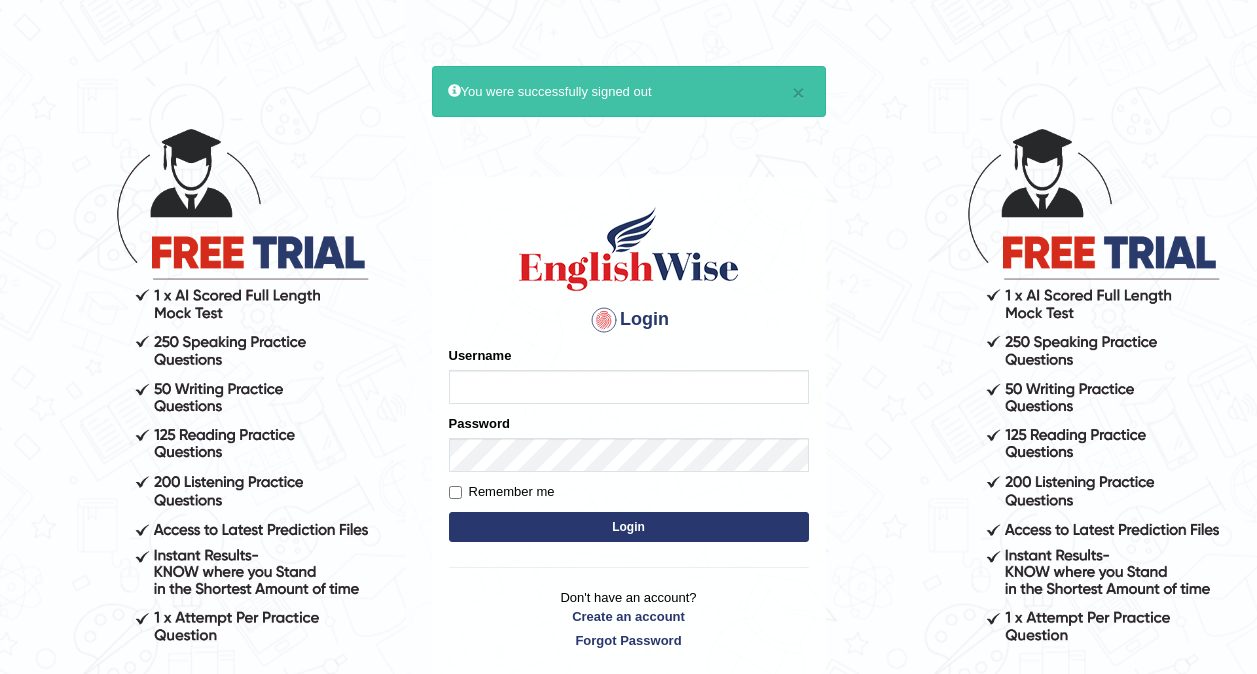 scroll, scrollTop: 0, scrollLeft: 0, axis: both 